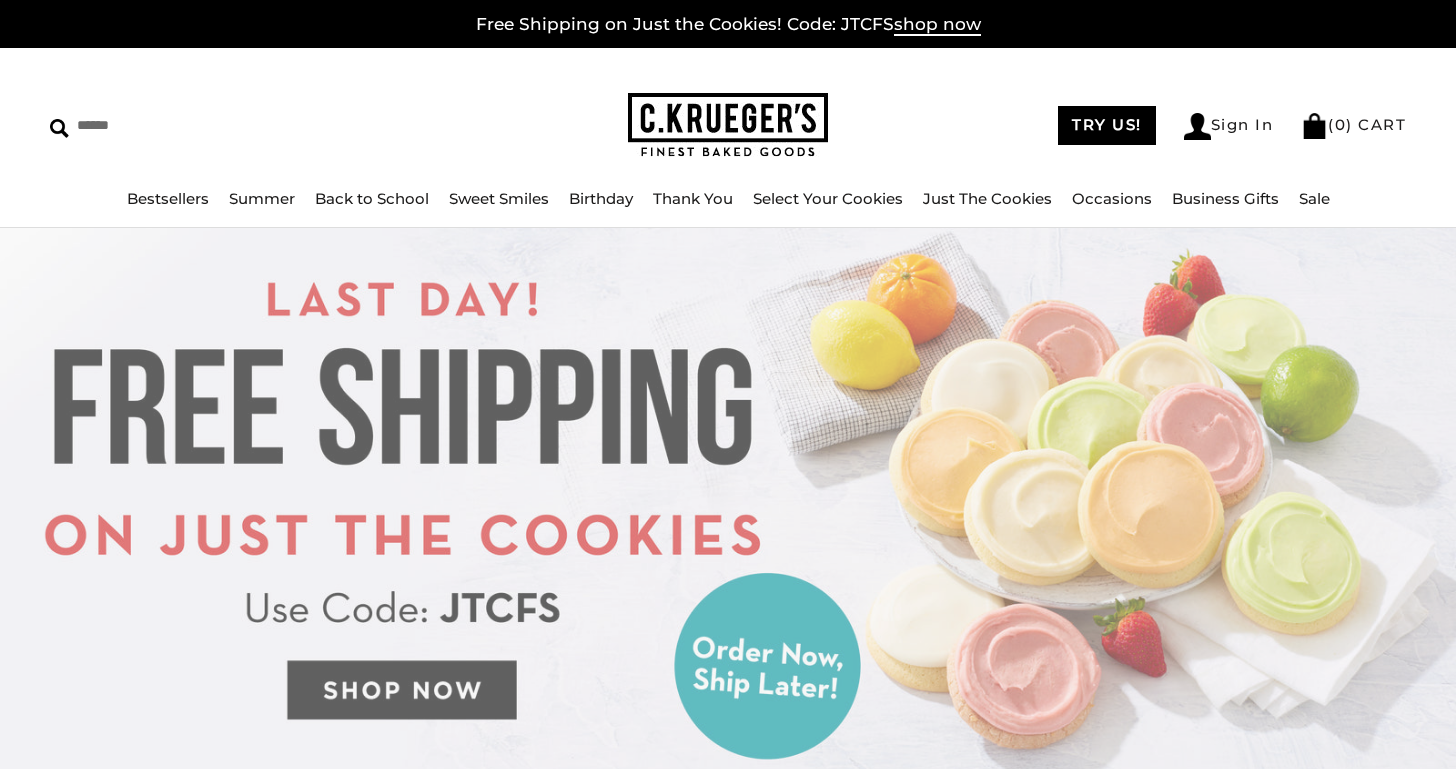 scroll, scrollTop: 0, scrollLeft: 0, axis: both 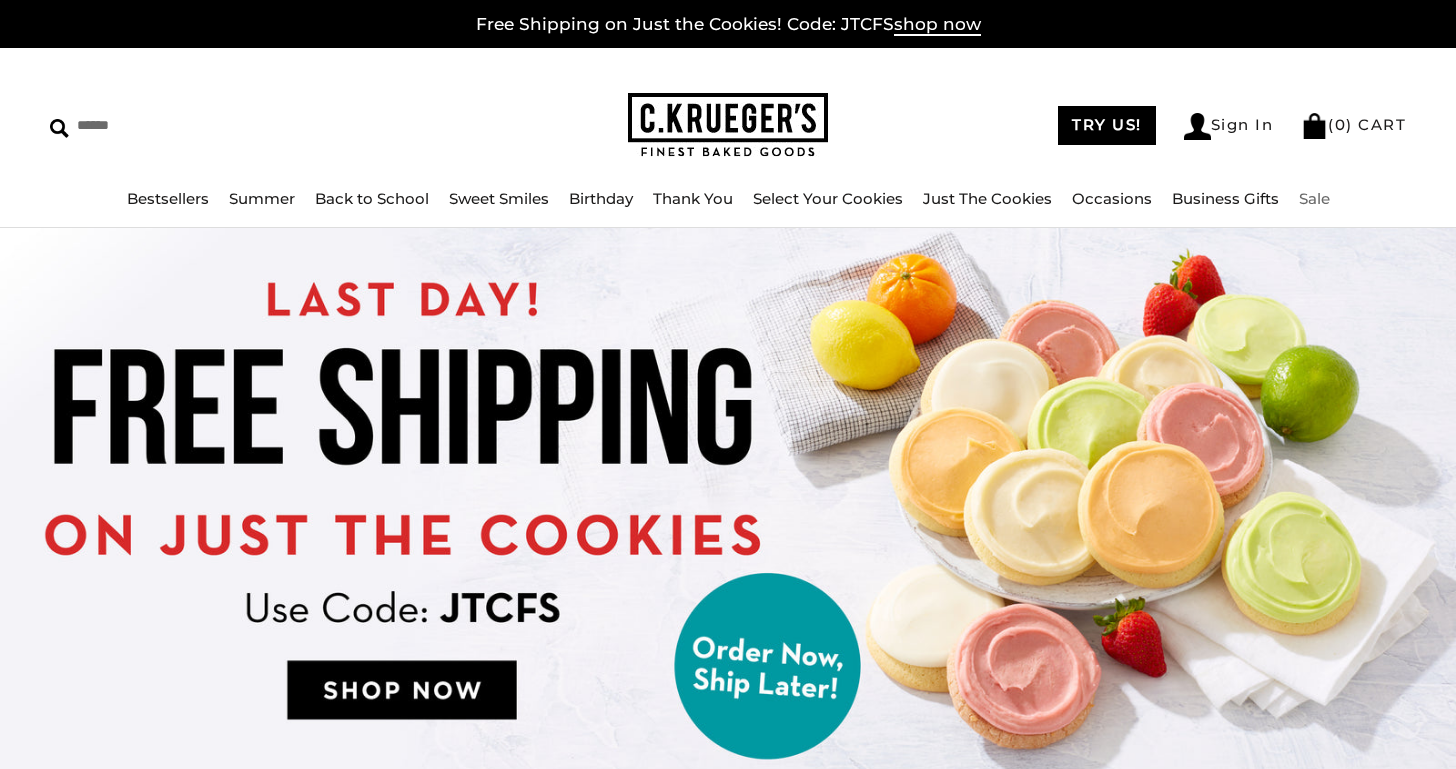 click on "Sale" at bounding box center (1314, 198) 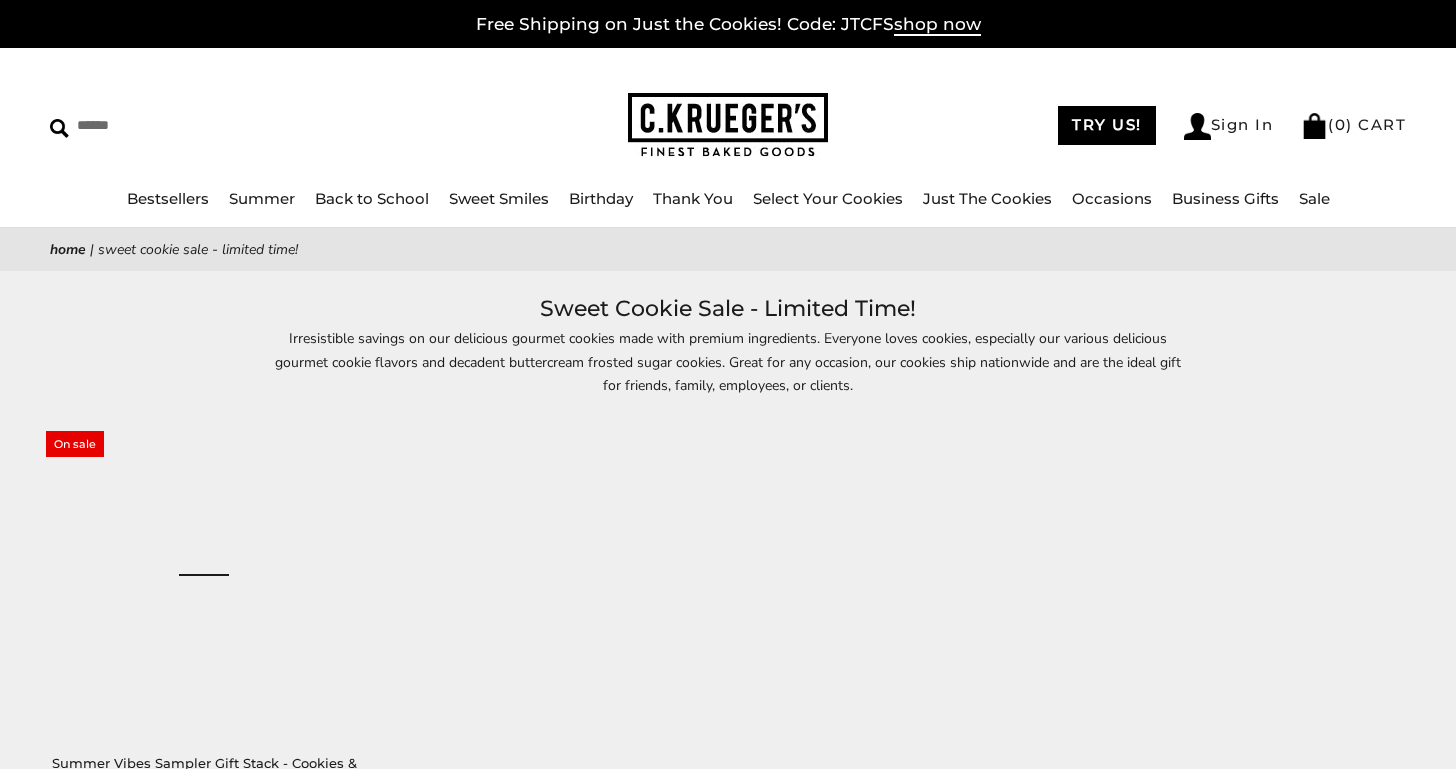scroll, scrollTop: 0, scrollLeft: 0, axis: both 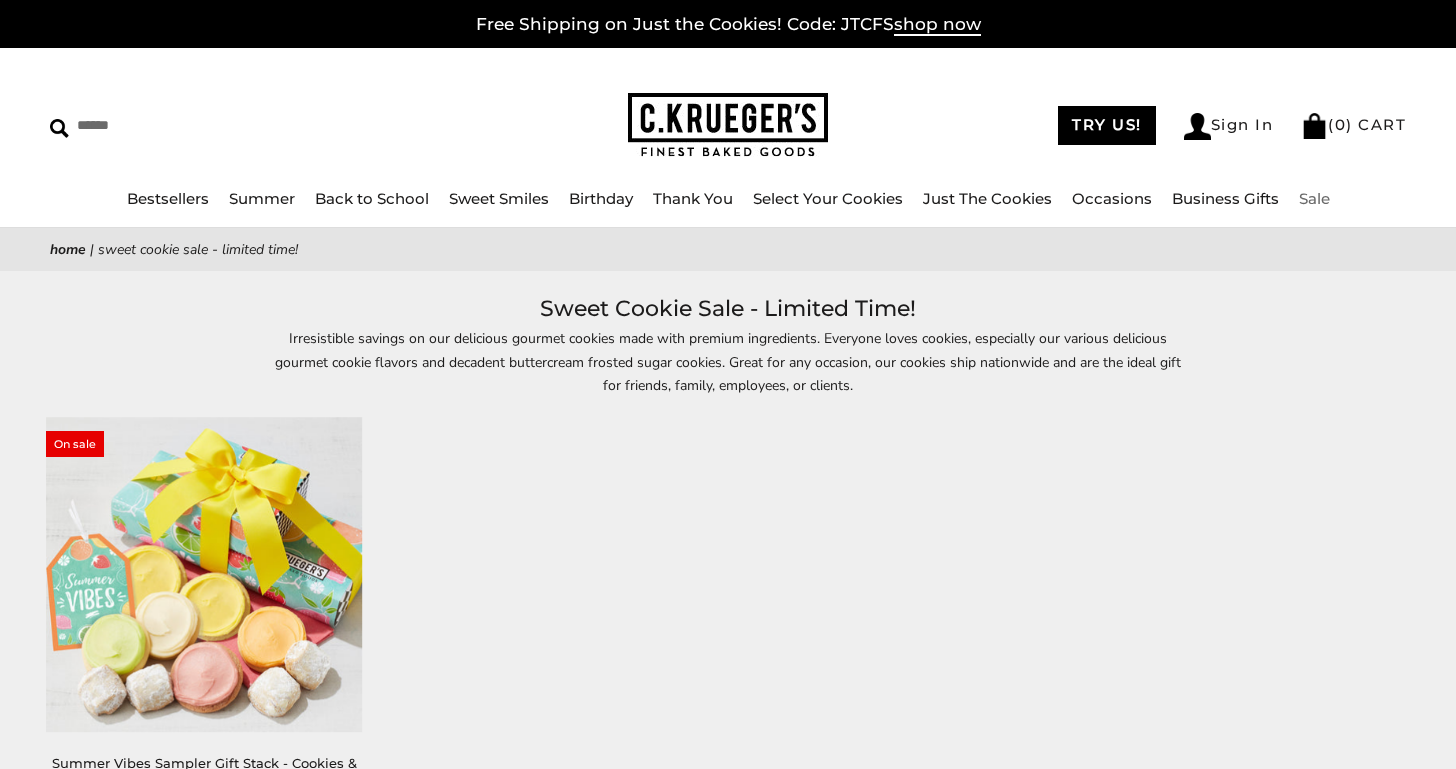 click on "Sale" at bounding box center [1314, 199] 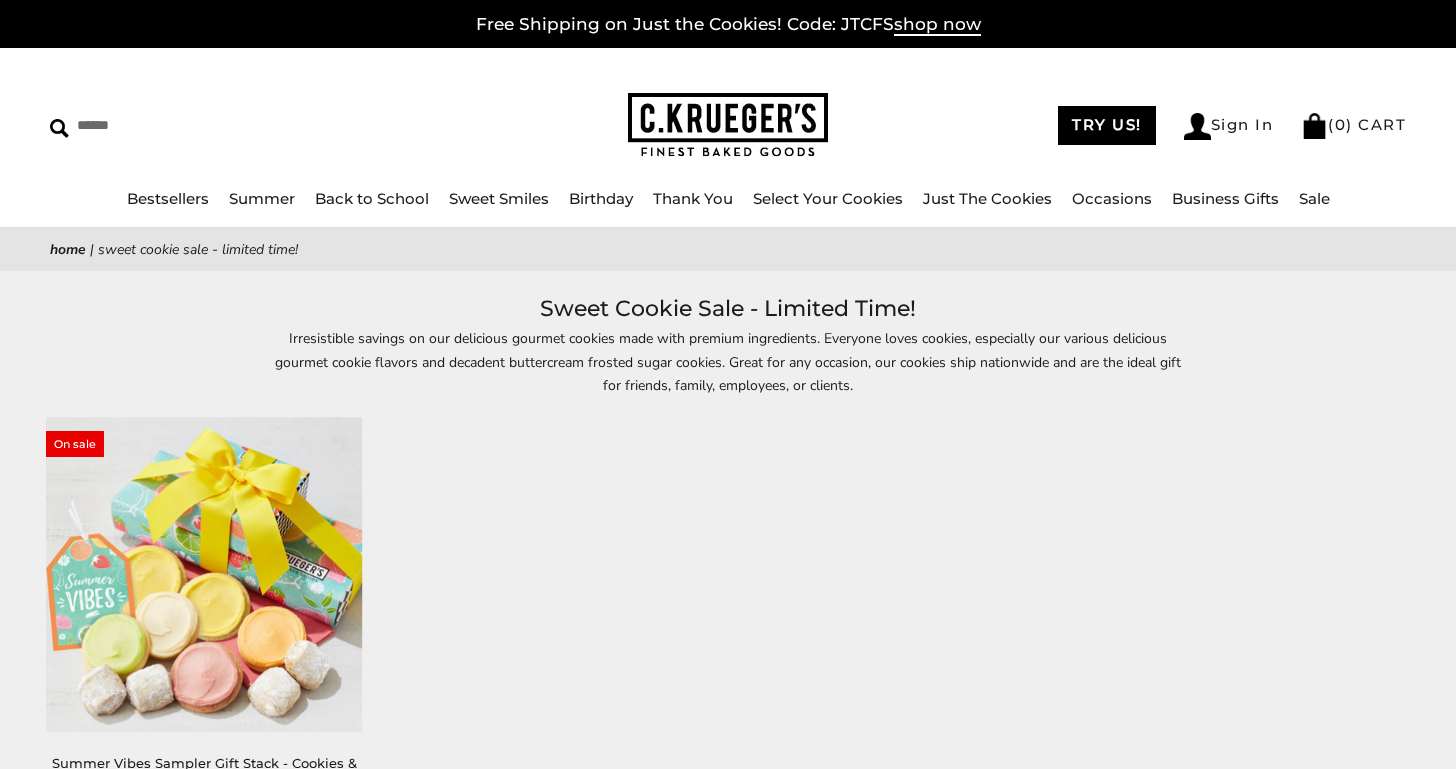 click at bounding box center [204, 575] 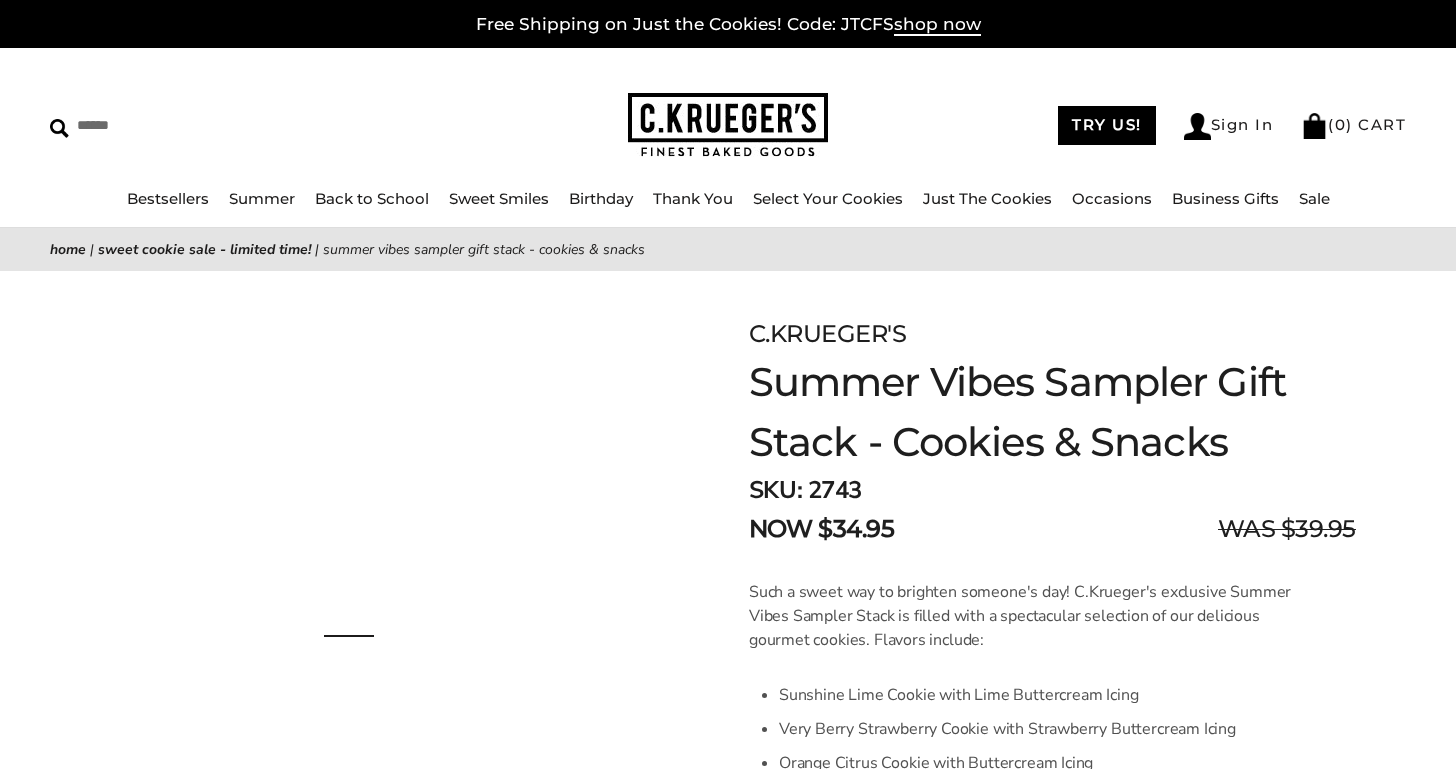scroll, scrollTop: 0, scrollLeft: 0, axis: both 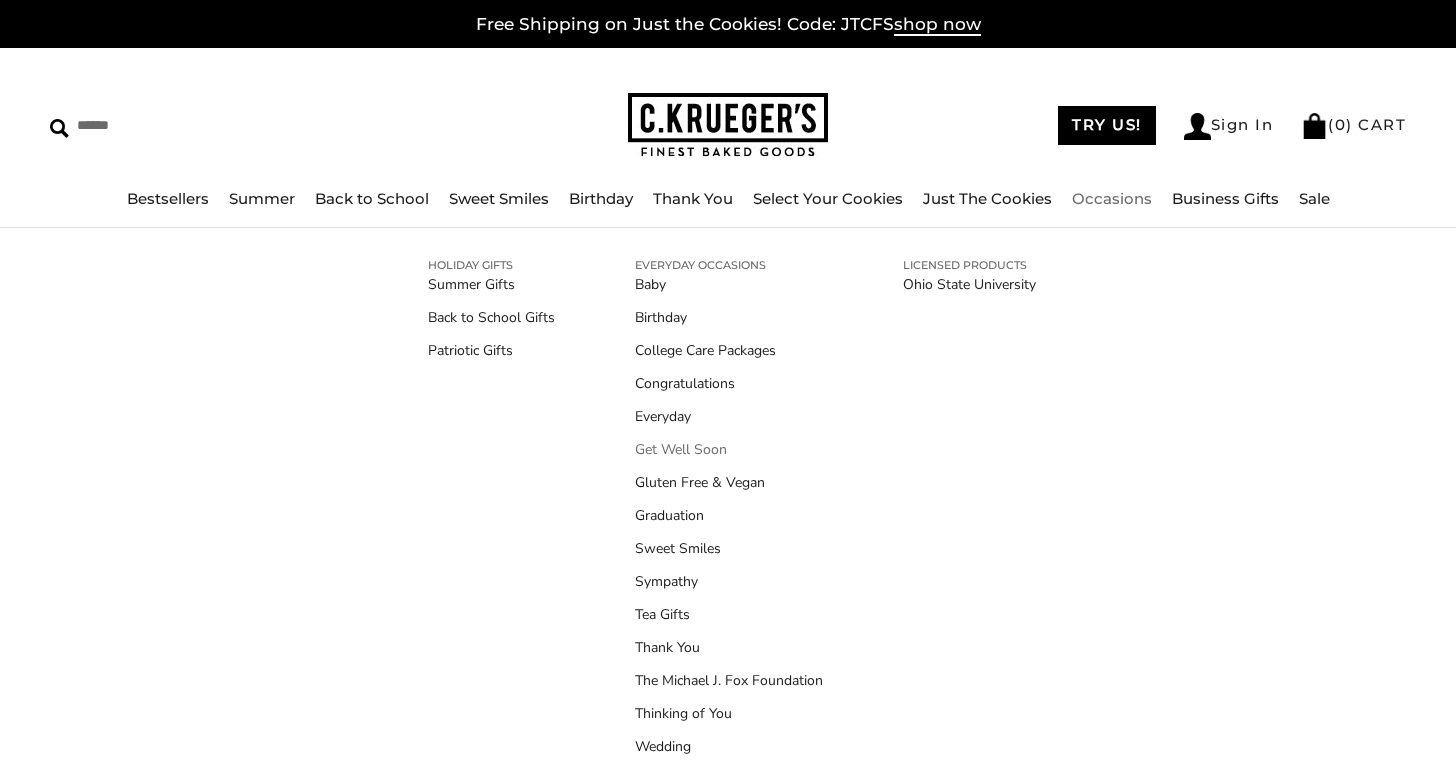 click on "Get Well Soon" at bounding box center (729, 449) 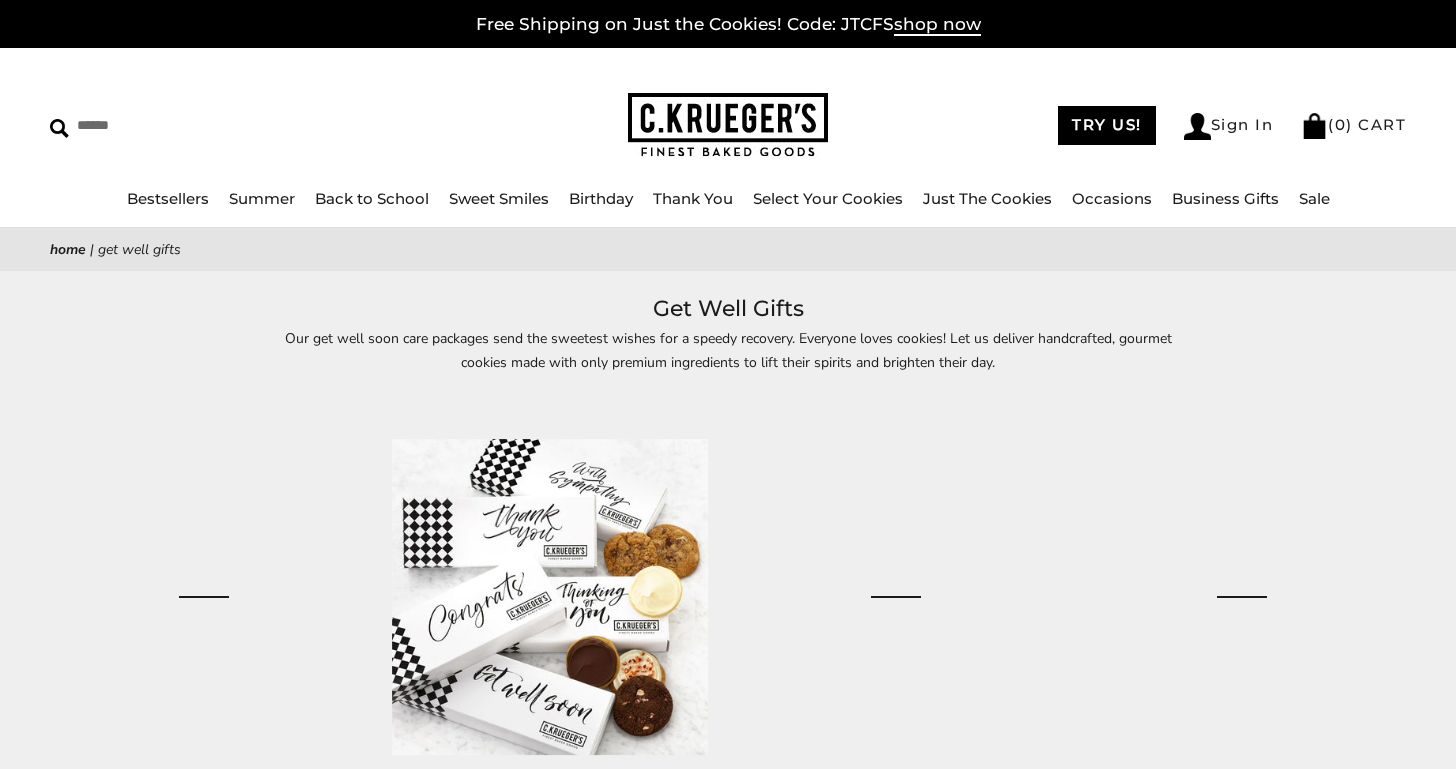 scroll, scrollTop: 0, scrollLeft: 0, axis: both 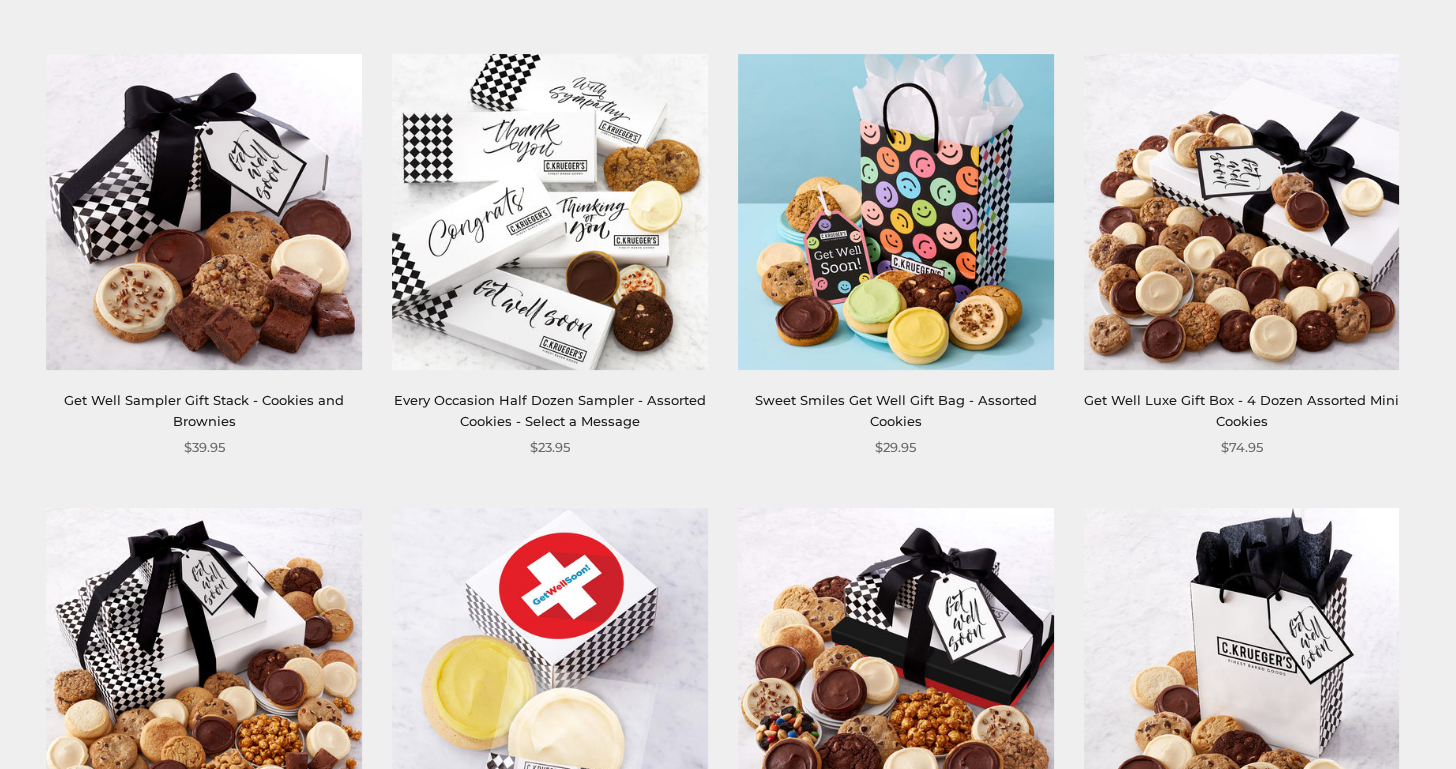 click at bounding box center [896, 212] 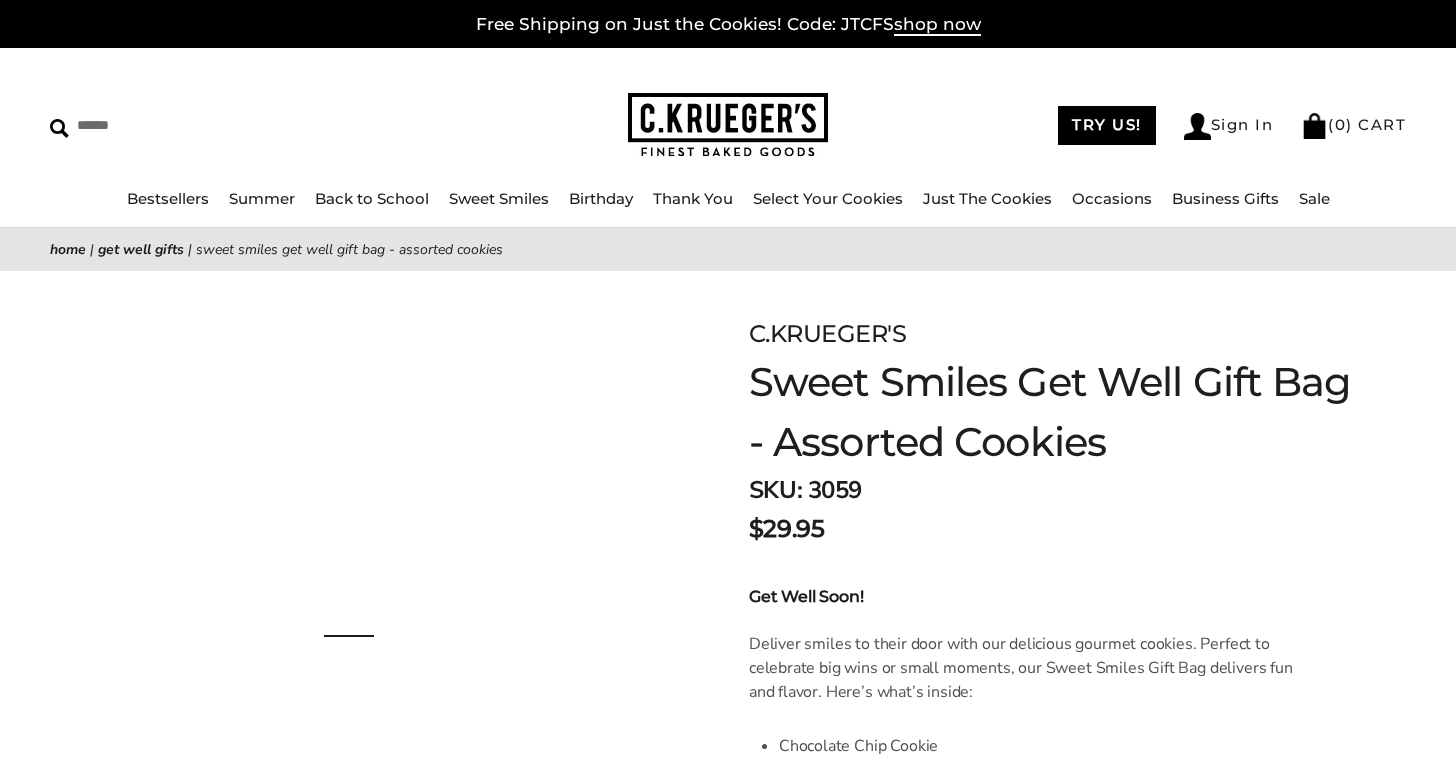 scroll, scrollTop: 0, scrollLeft: 0, axis: both 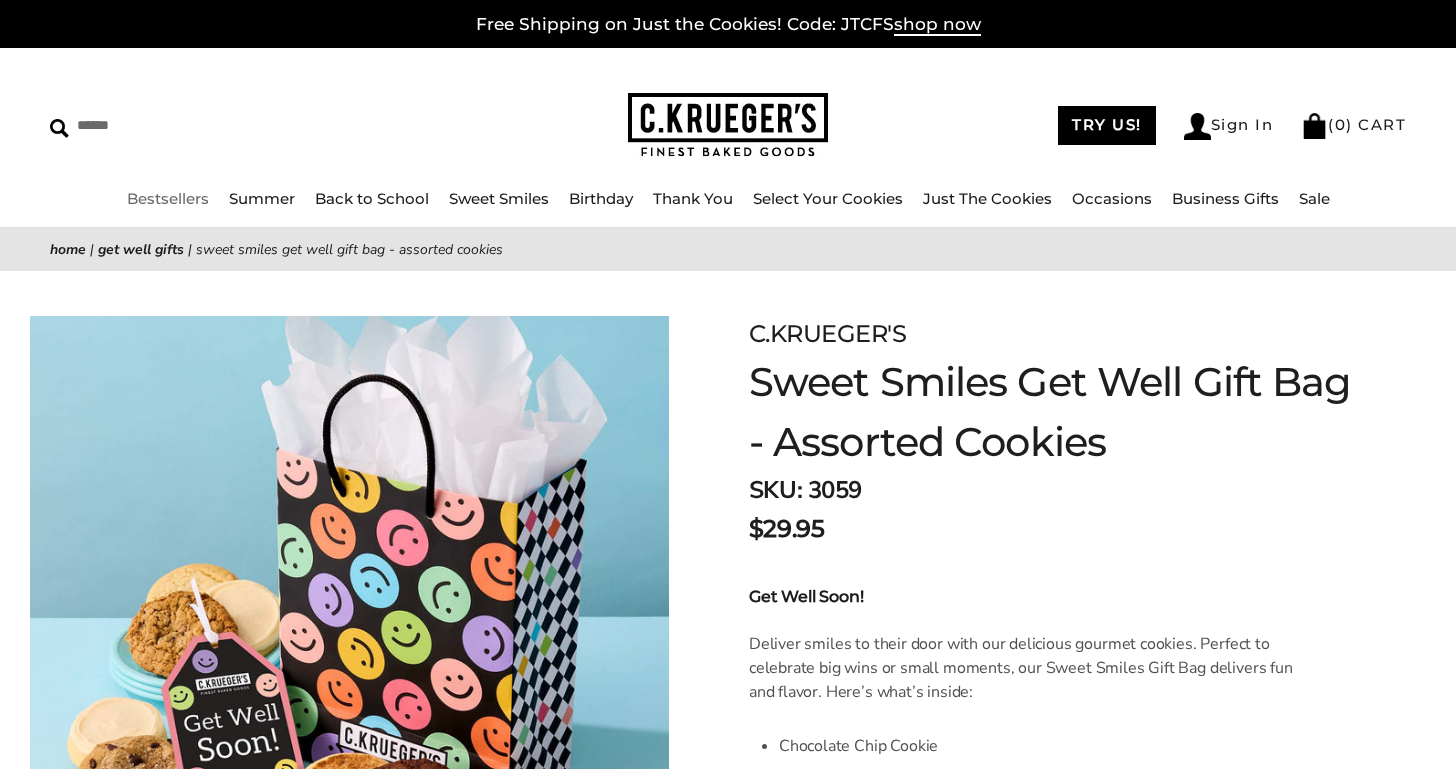 click on "Bestsellers" at bounding box center [168, 198] 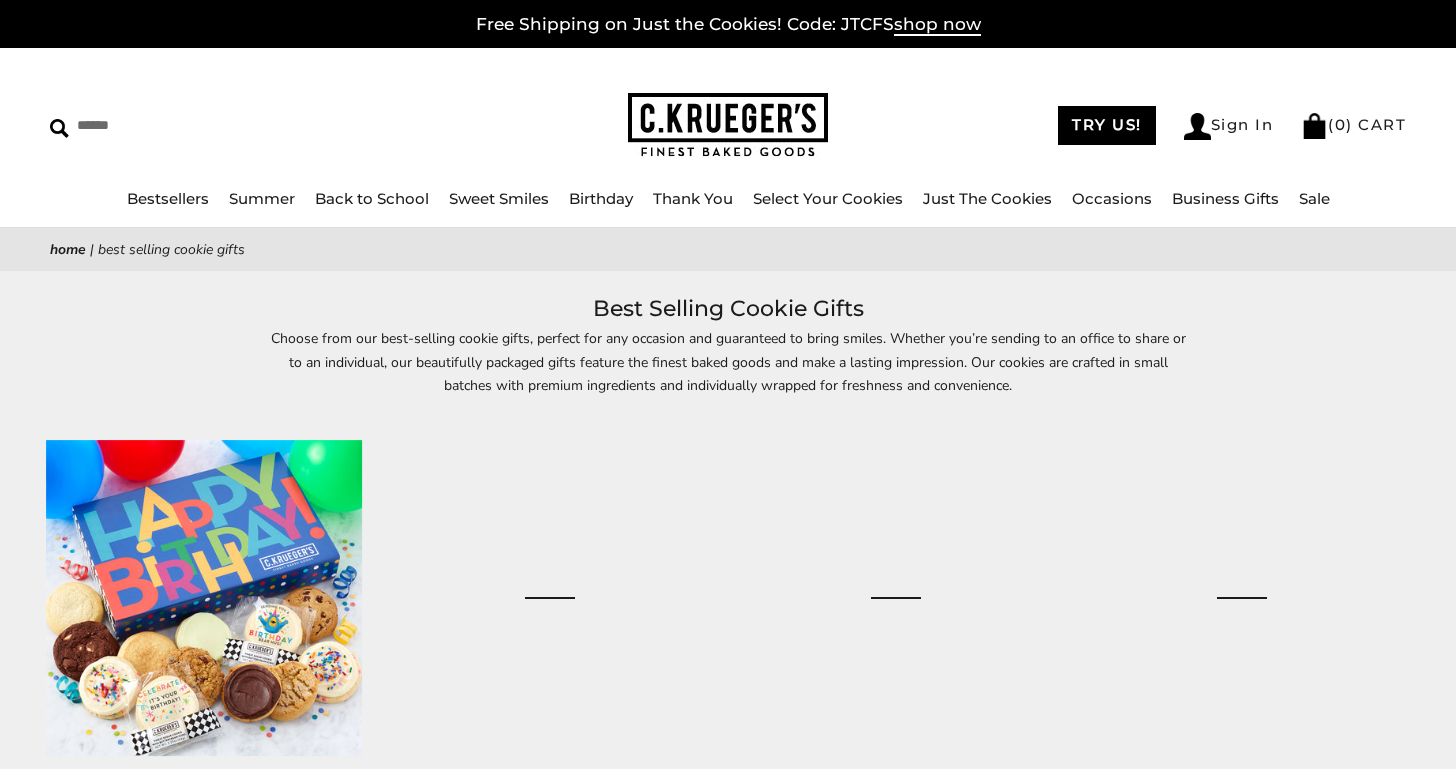 scroll, scrollTop: 0, scrollLeft: 0, axis: both 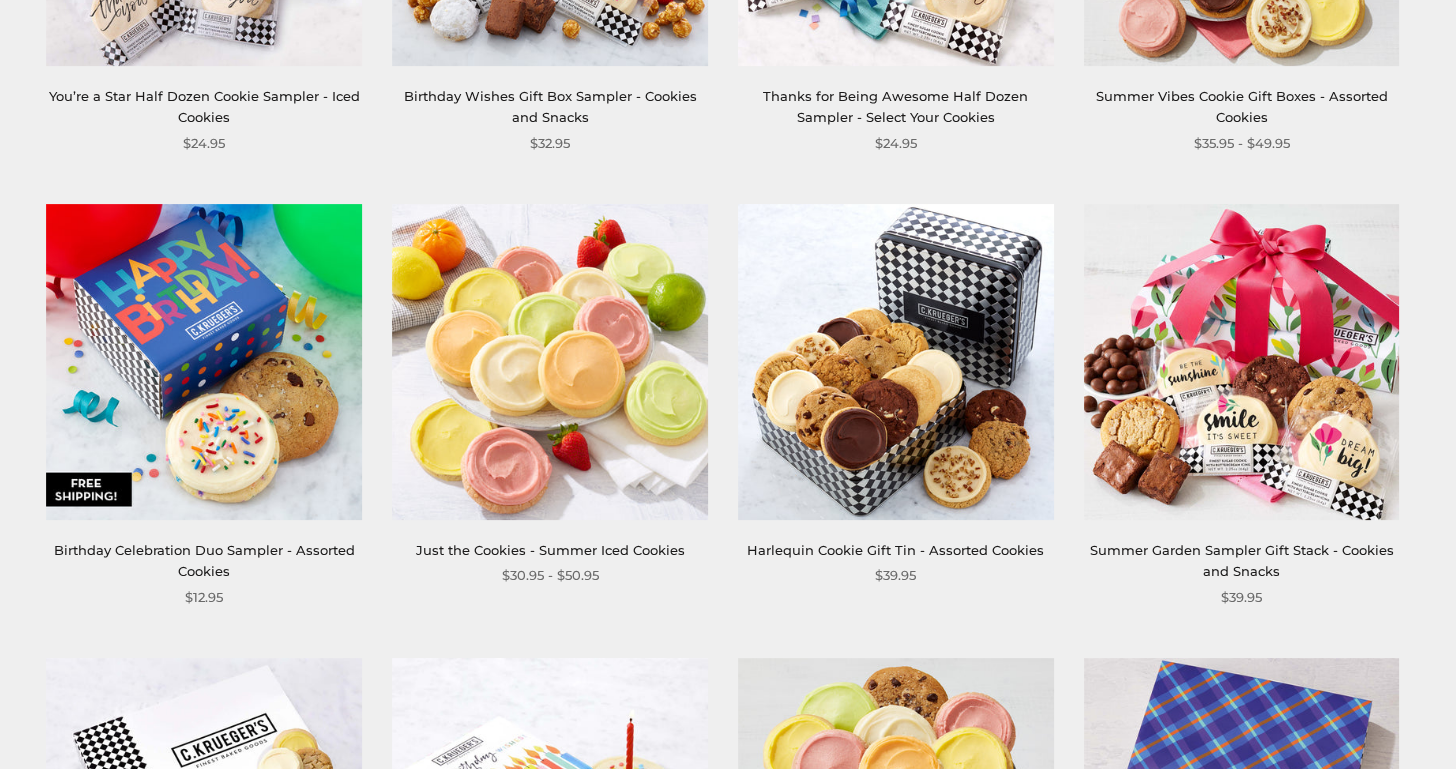 click at bounding box center [1242, 362] 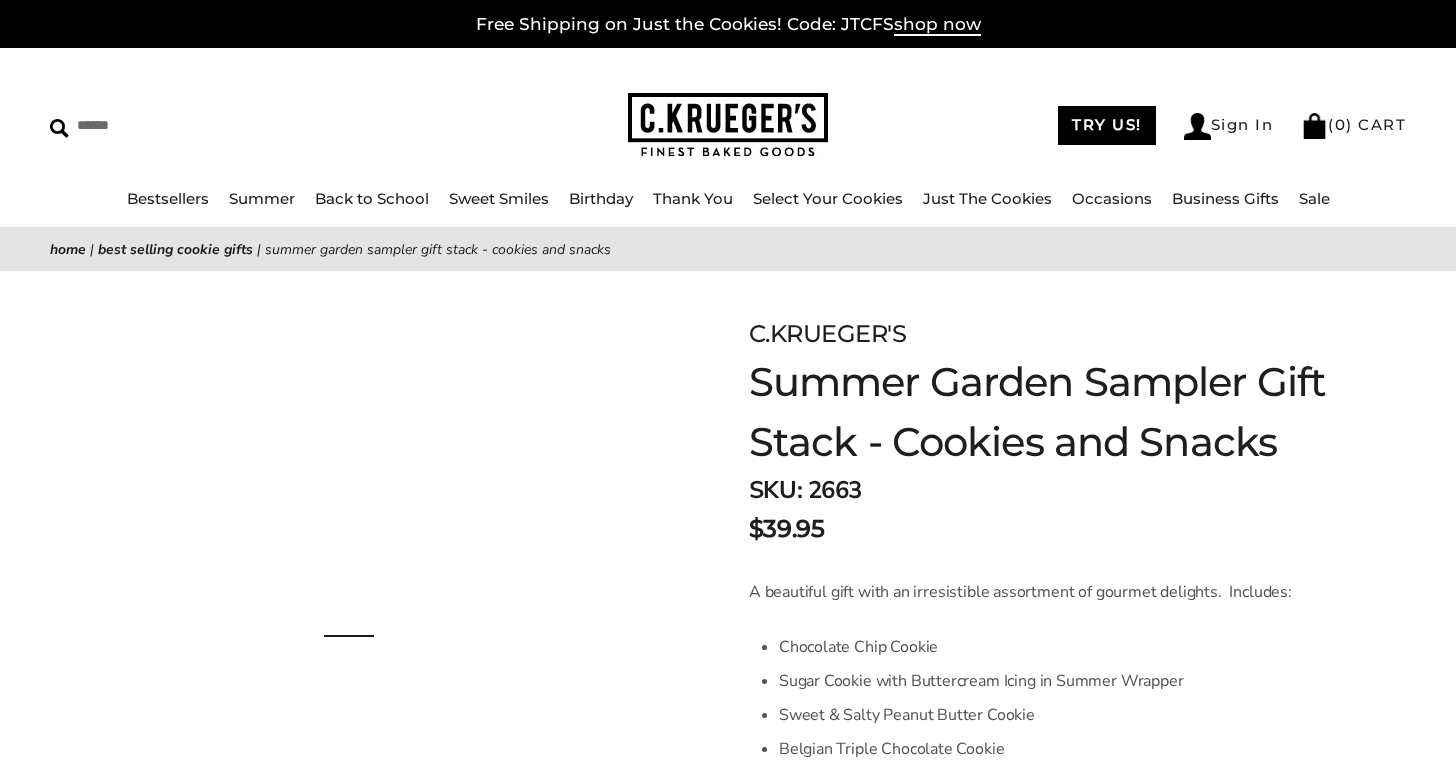 scroll, scrollTop: 0, scrollLeft: 0, axis: both 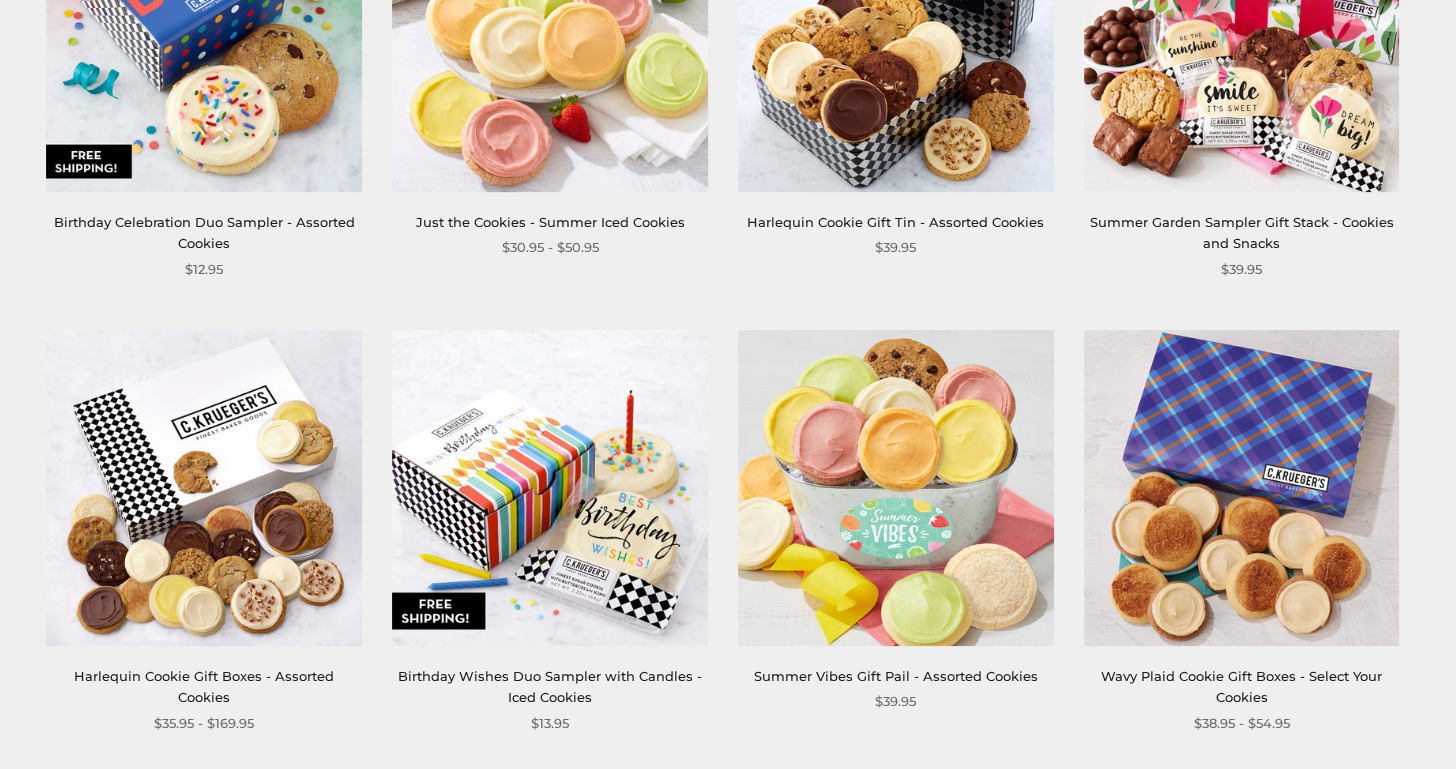 click on "**********" at bounding box center [1227, 532] 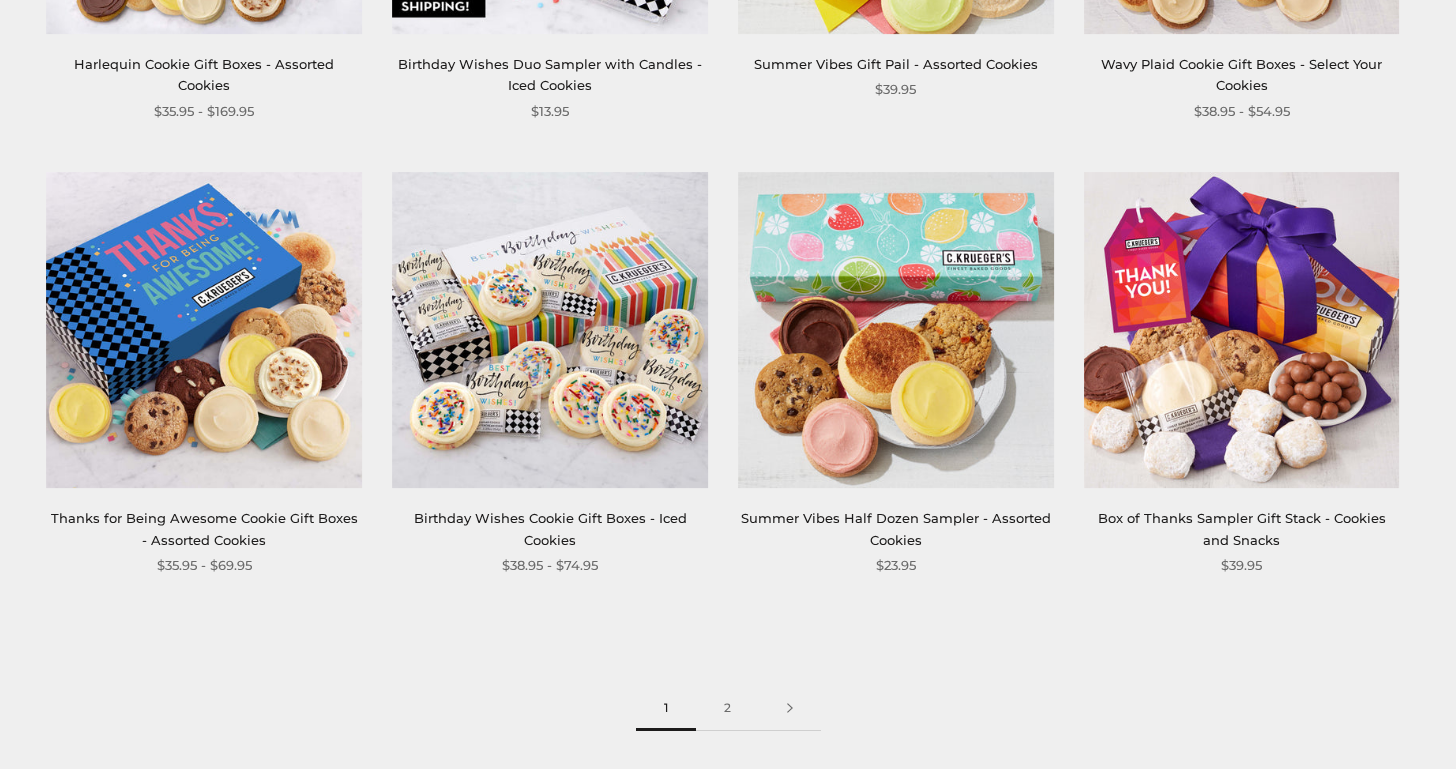 scroll, scrollTop: 2541, scrollLeft: 0, axis: vertical 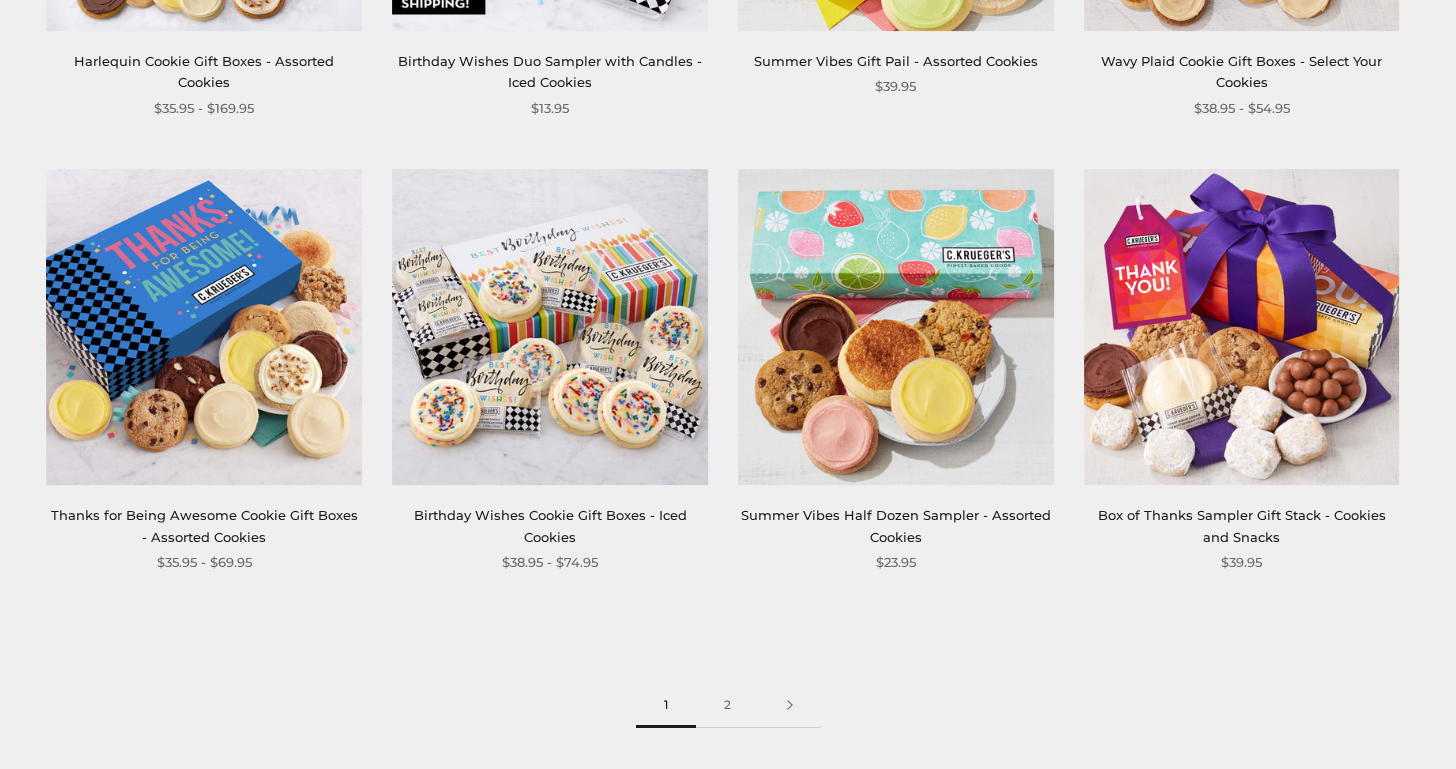 click at bounding box center (204, 327) 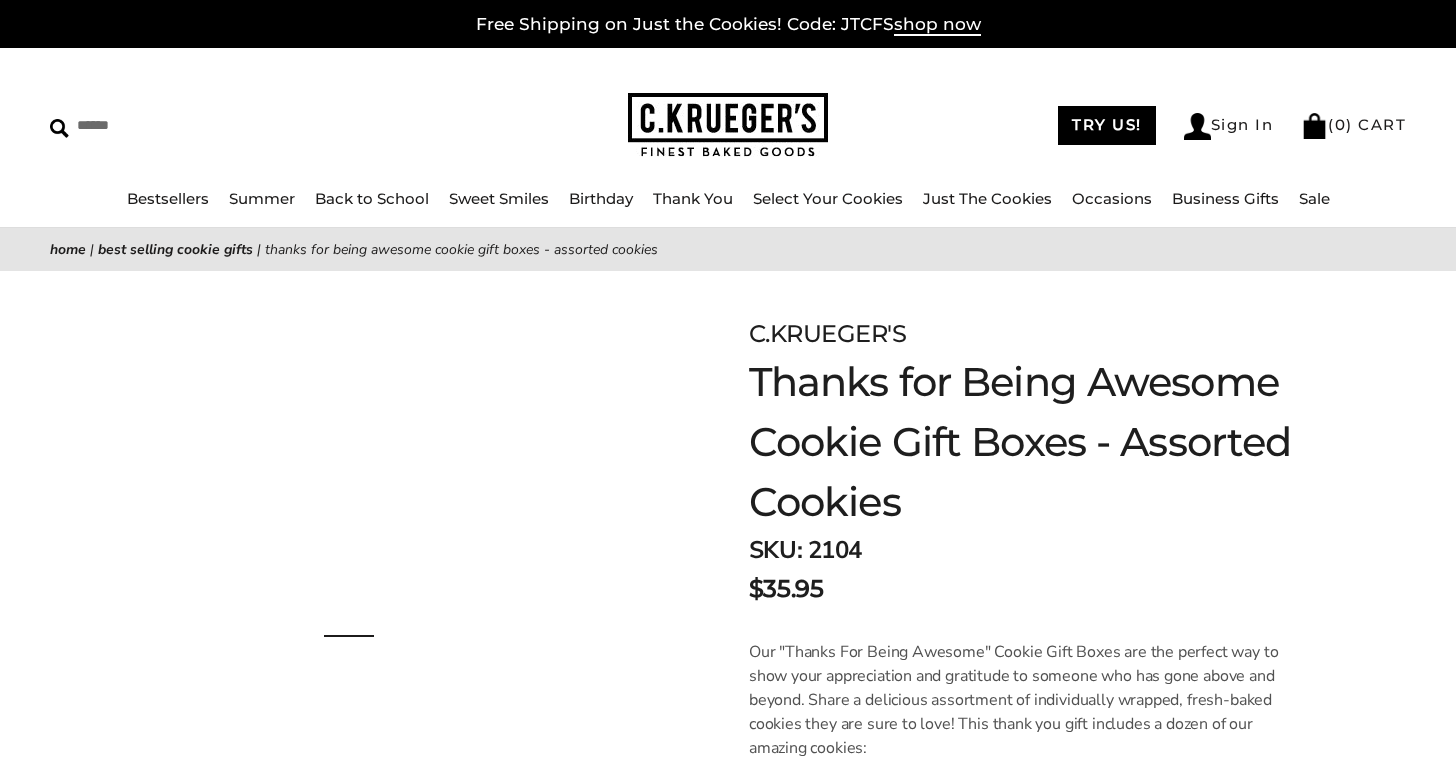 scroll, scrollTop: 0, scrollLeft: 0, axis: both 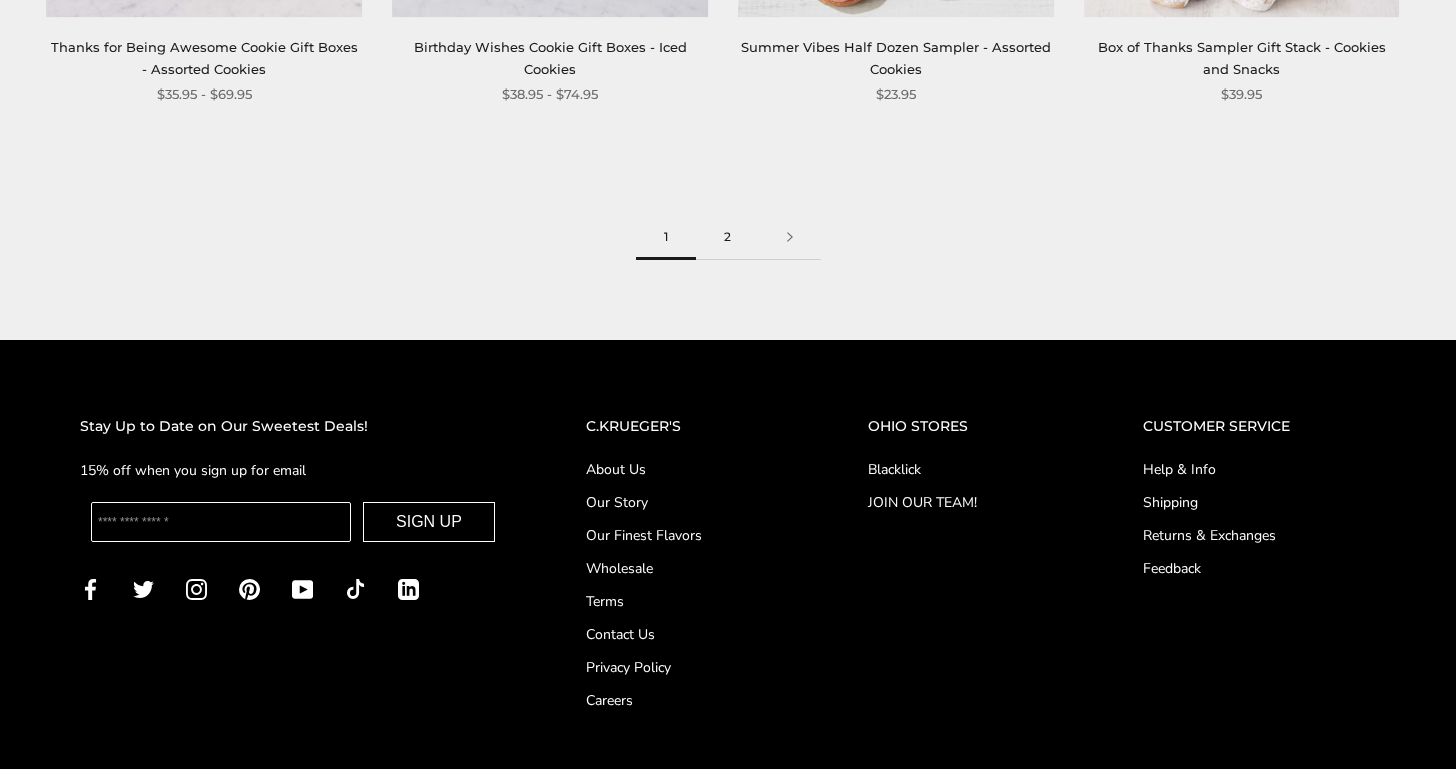 click on "2" at bounding box center (727, 237) 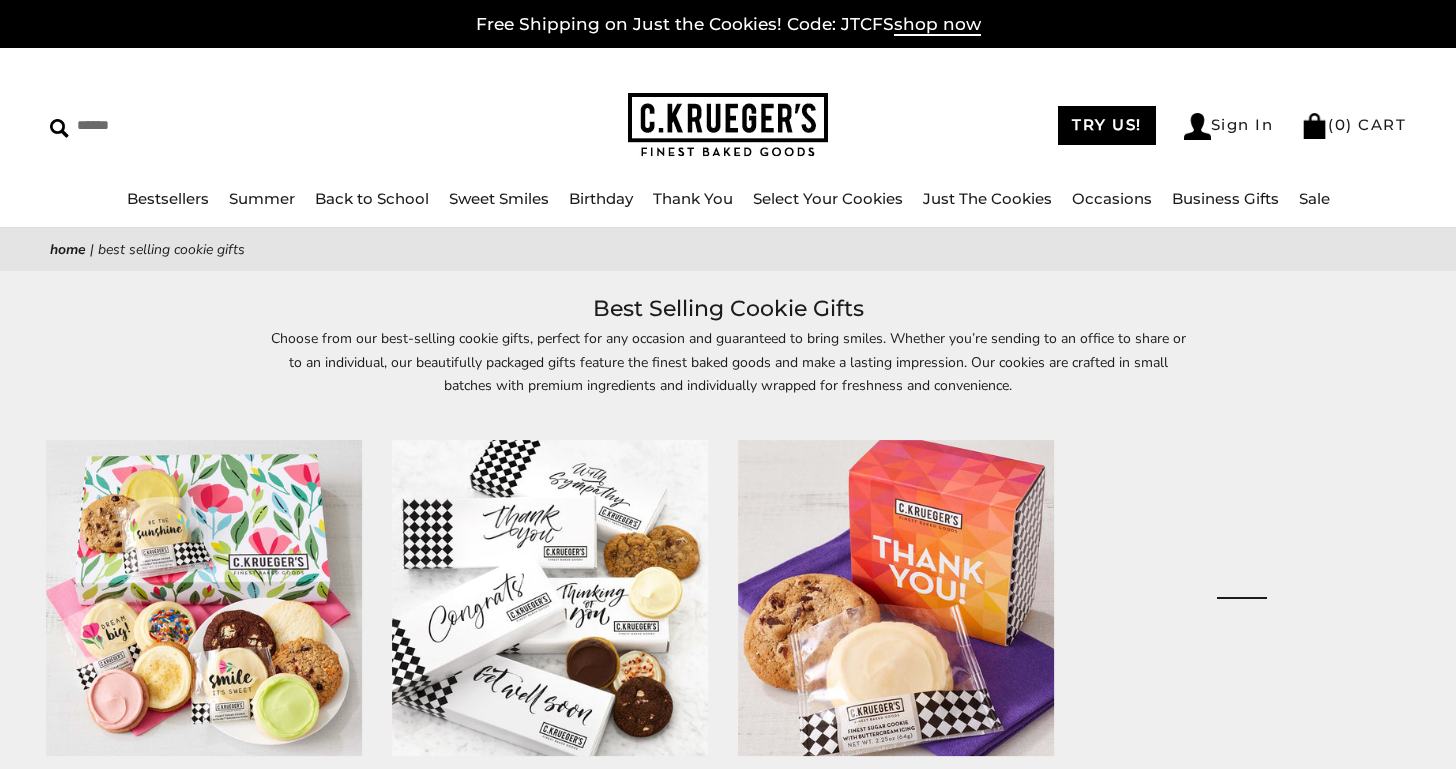 scroll, scrollTop: 0, scrollLeft: 0, axis: both 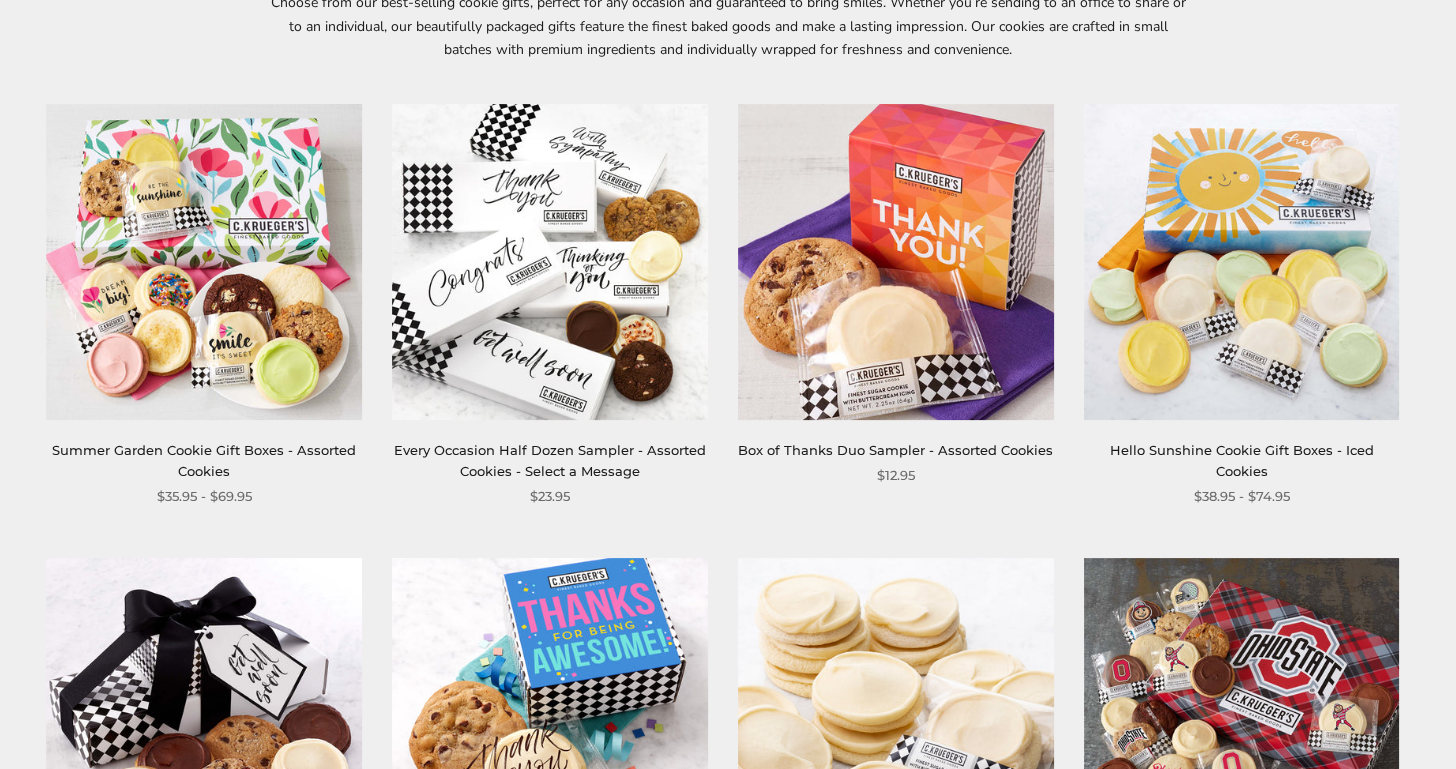 click at bounding box center (1242, 262) 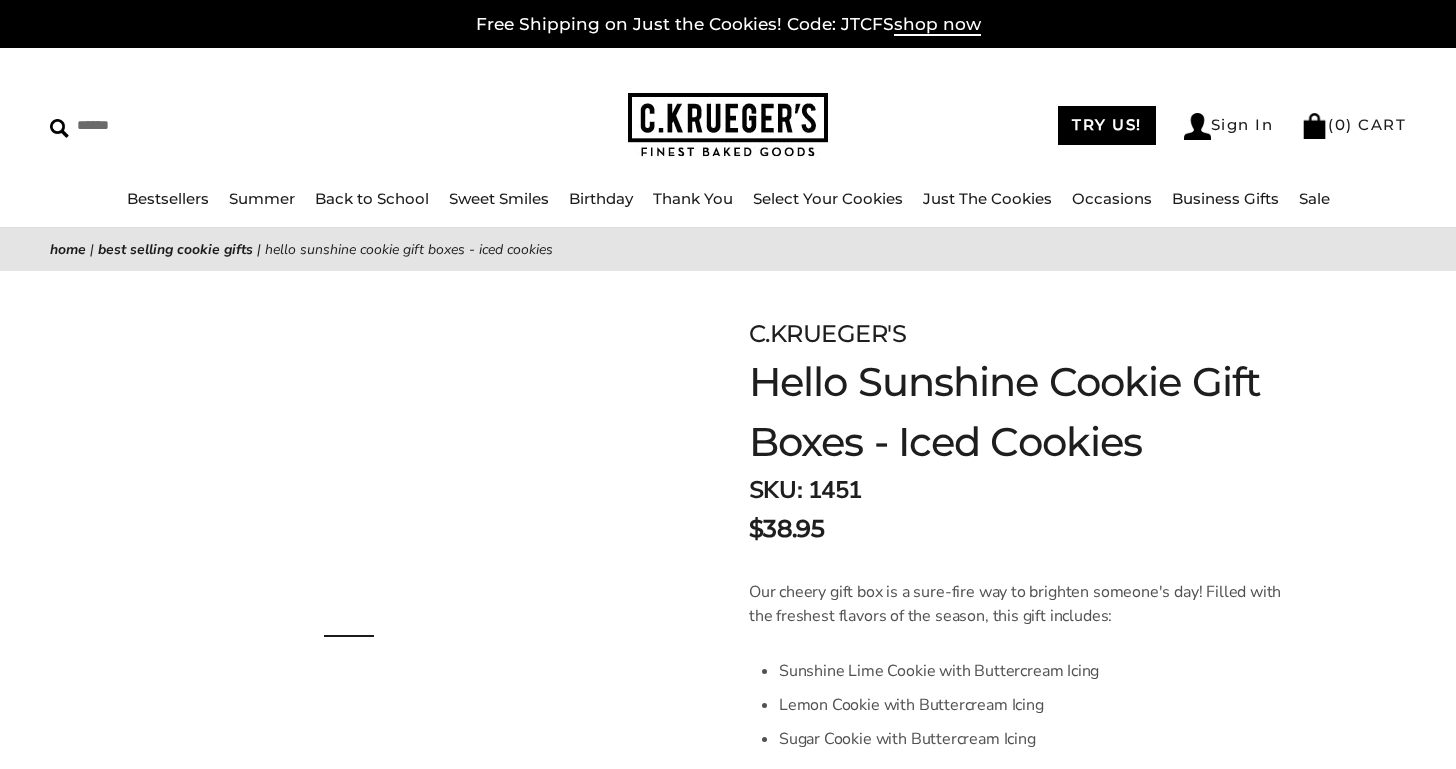 scroll, scrollTop: 0, scrollLeft: 0, axis: both 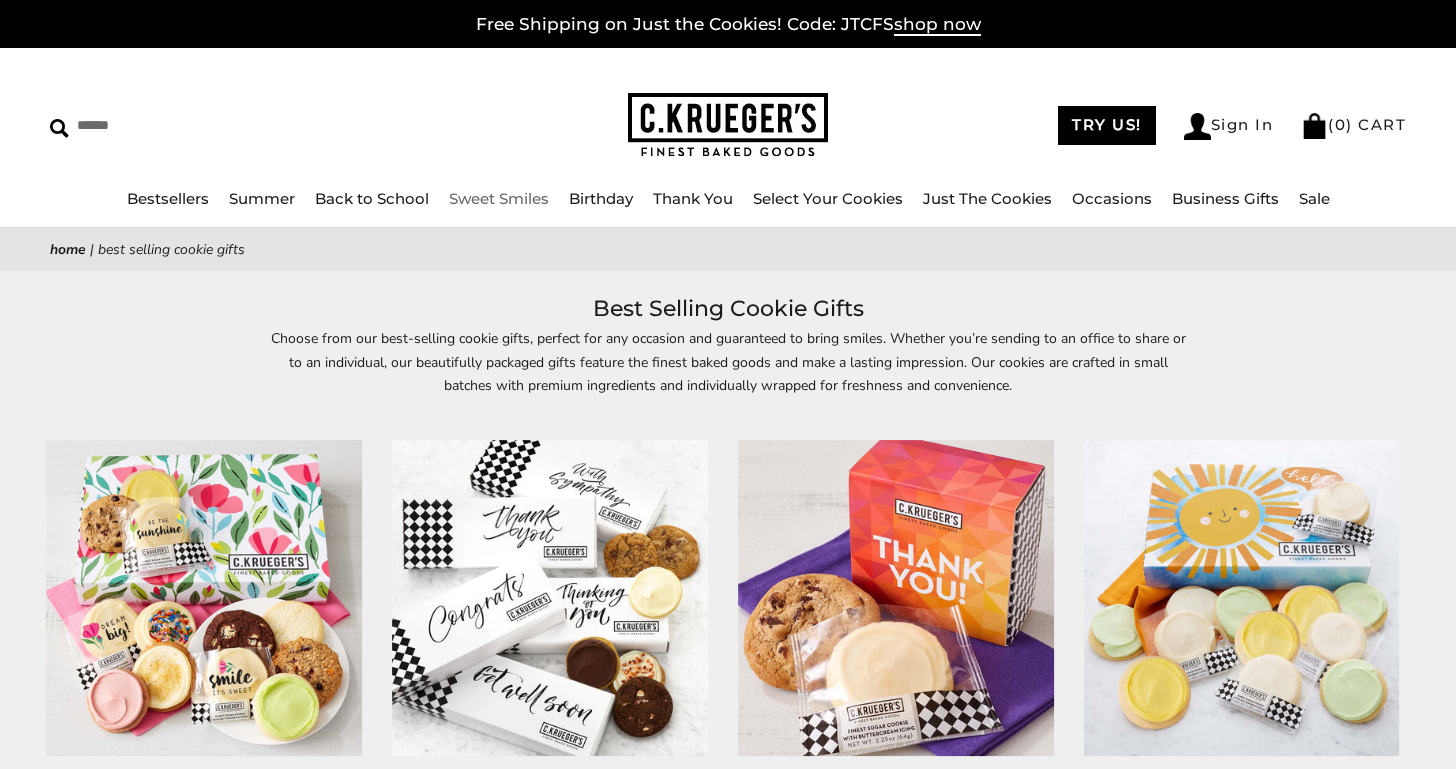 click on "Sweet Smiles" at bounding box center (499, 198) 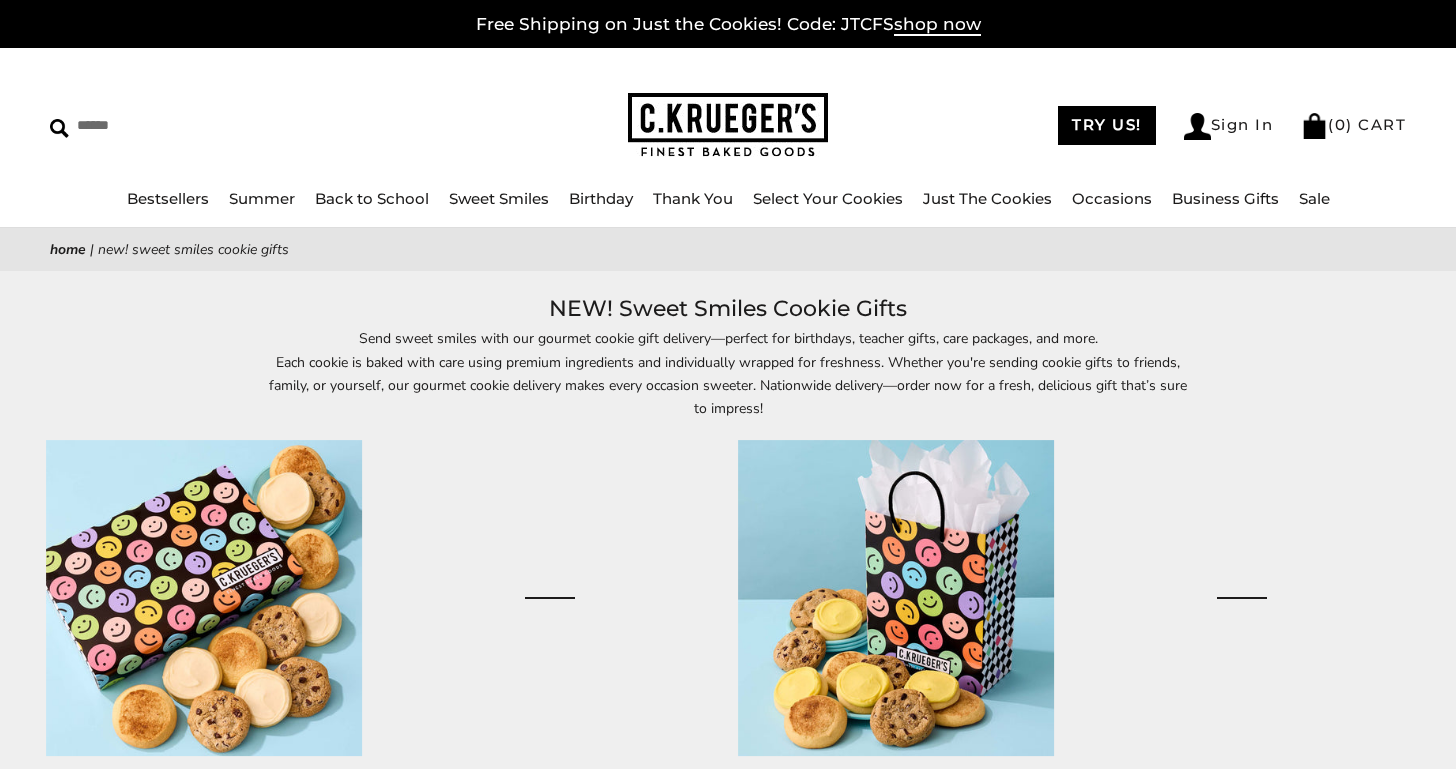 scroll, scrollTop: 0, scrollLeft: 0, axis: both 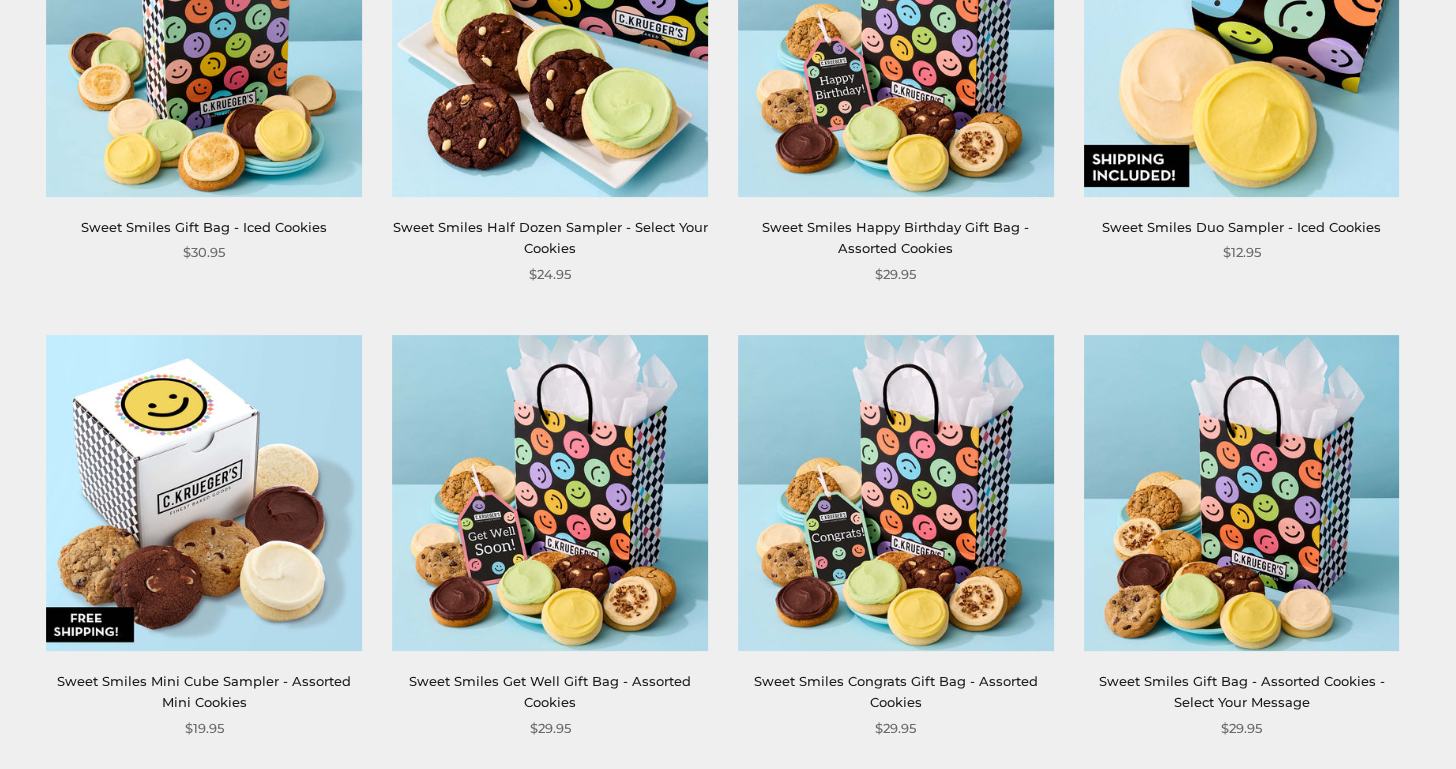 click at bounding box center [1242, 493] 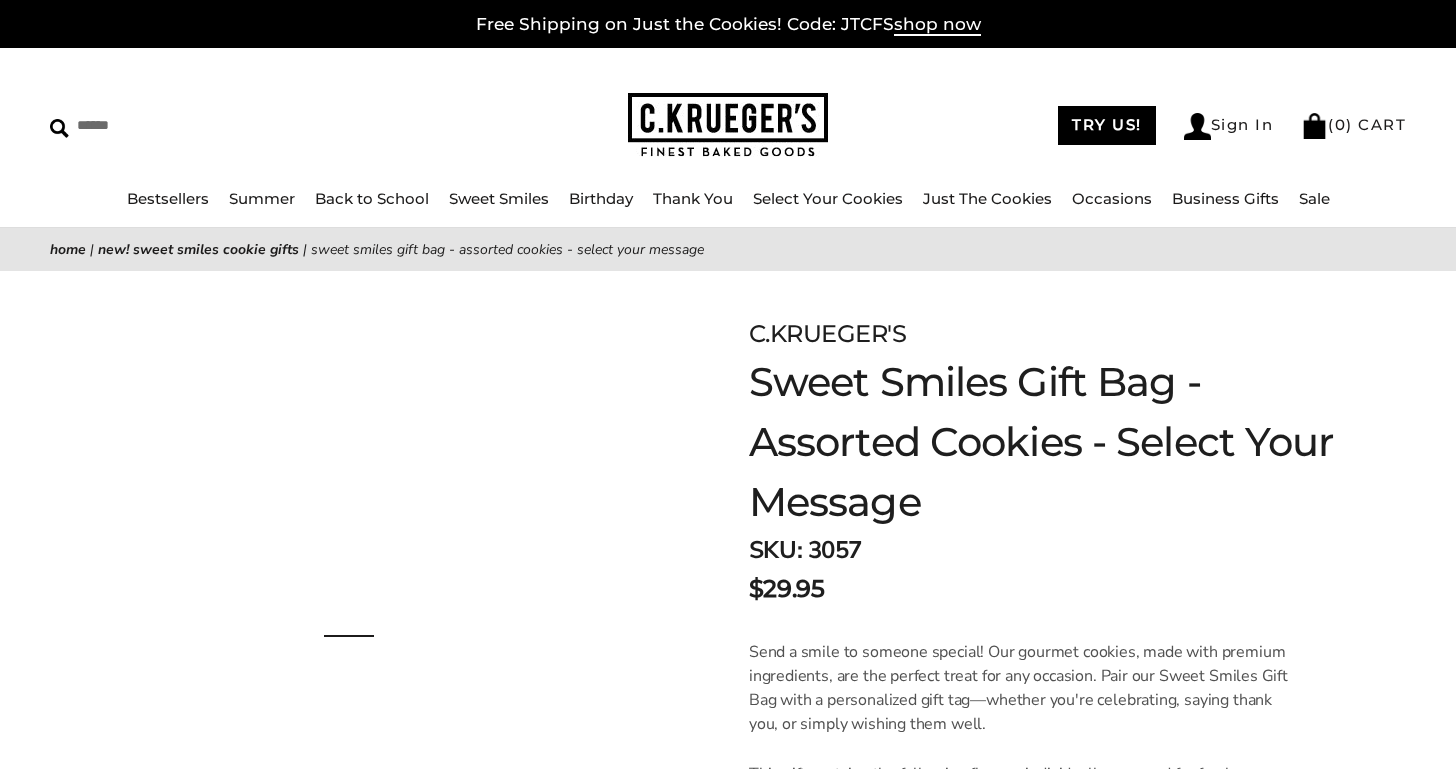 scroll, scrollTop: 0, scrollLeft: 0, axis: both 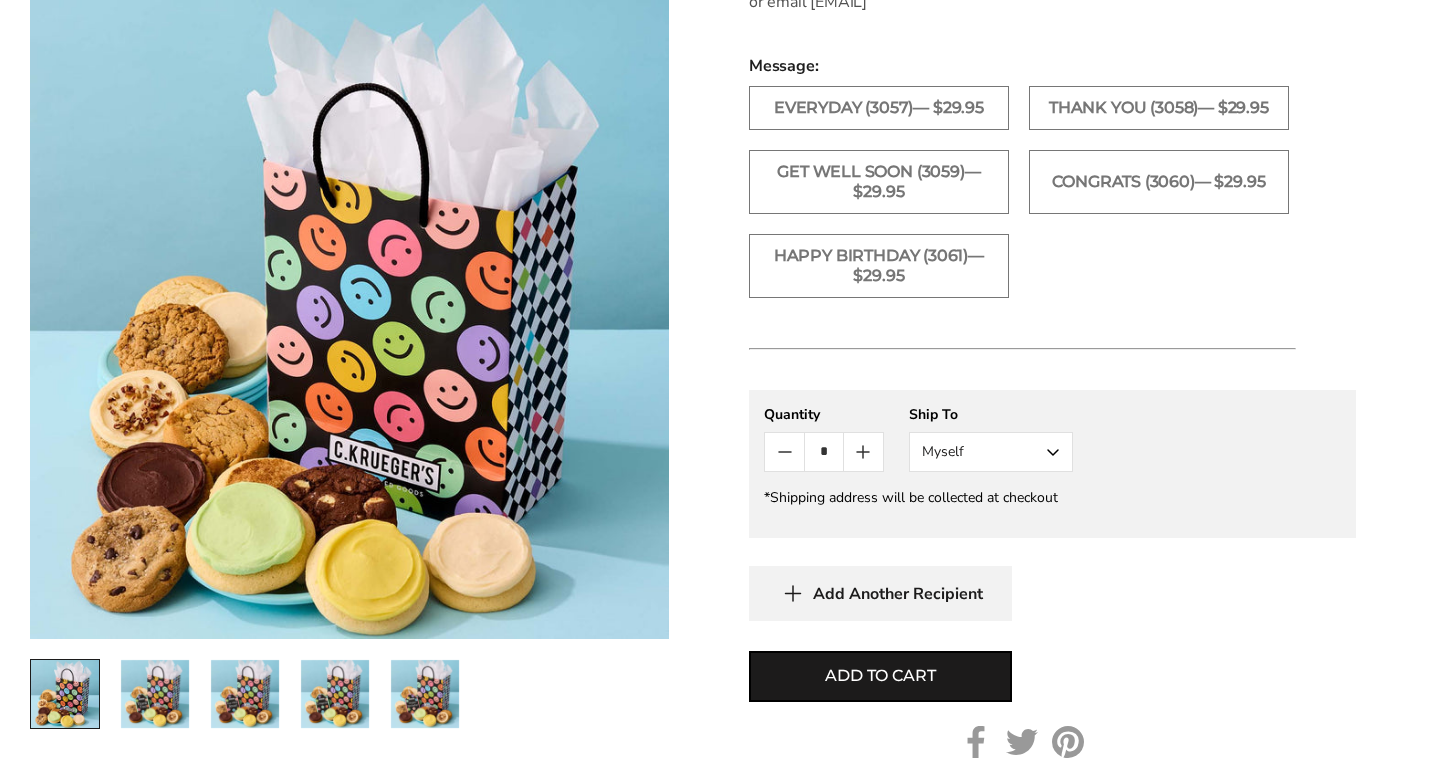 click on "Myself" at bounding box center [991, 452] 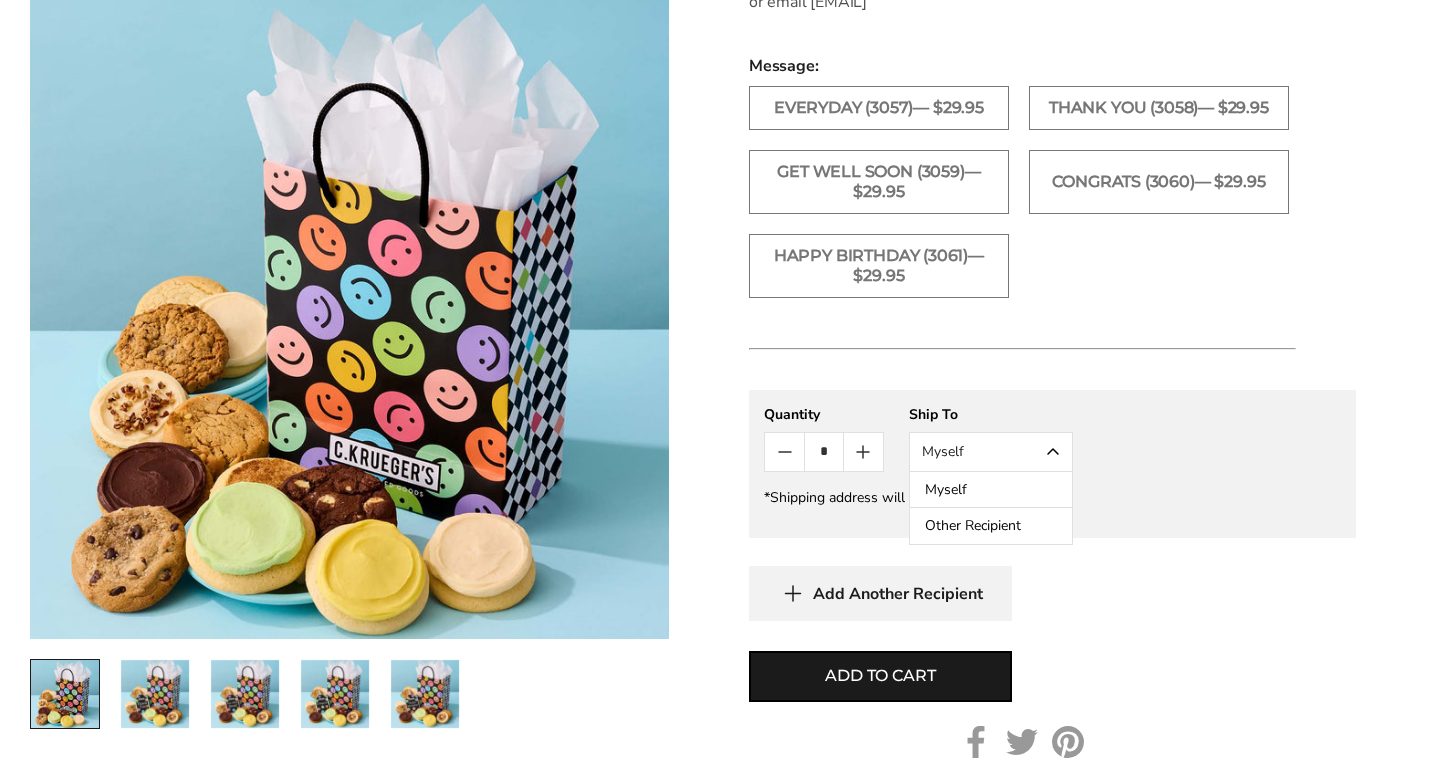 click on "Other Recipient" at bounding box center [991, 526] 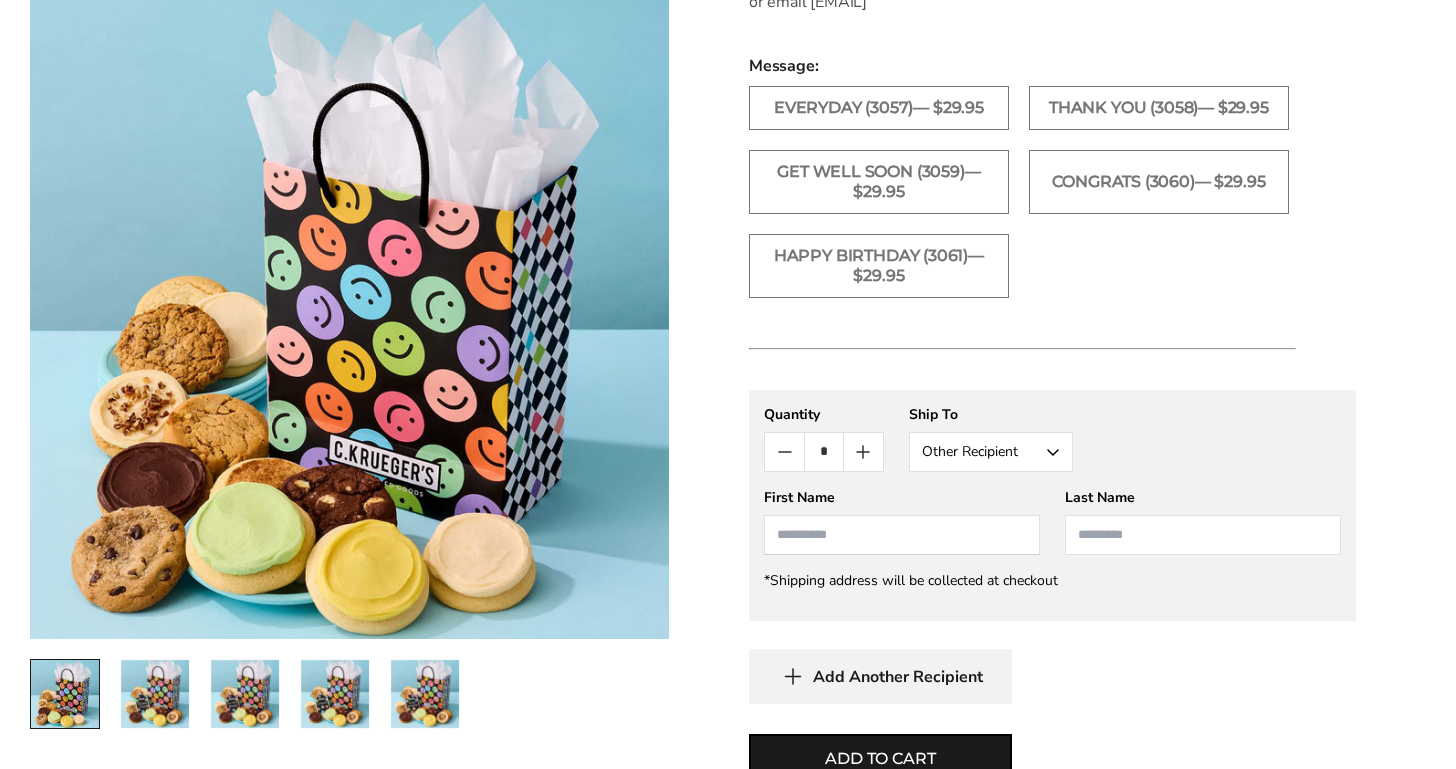 click at bounding box center [902, 535] 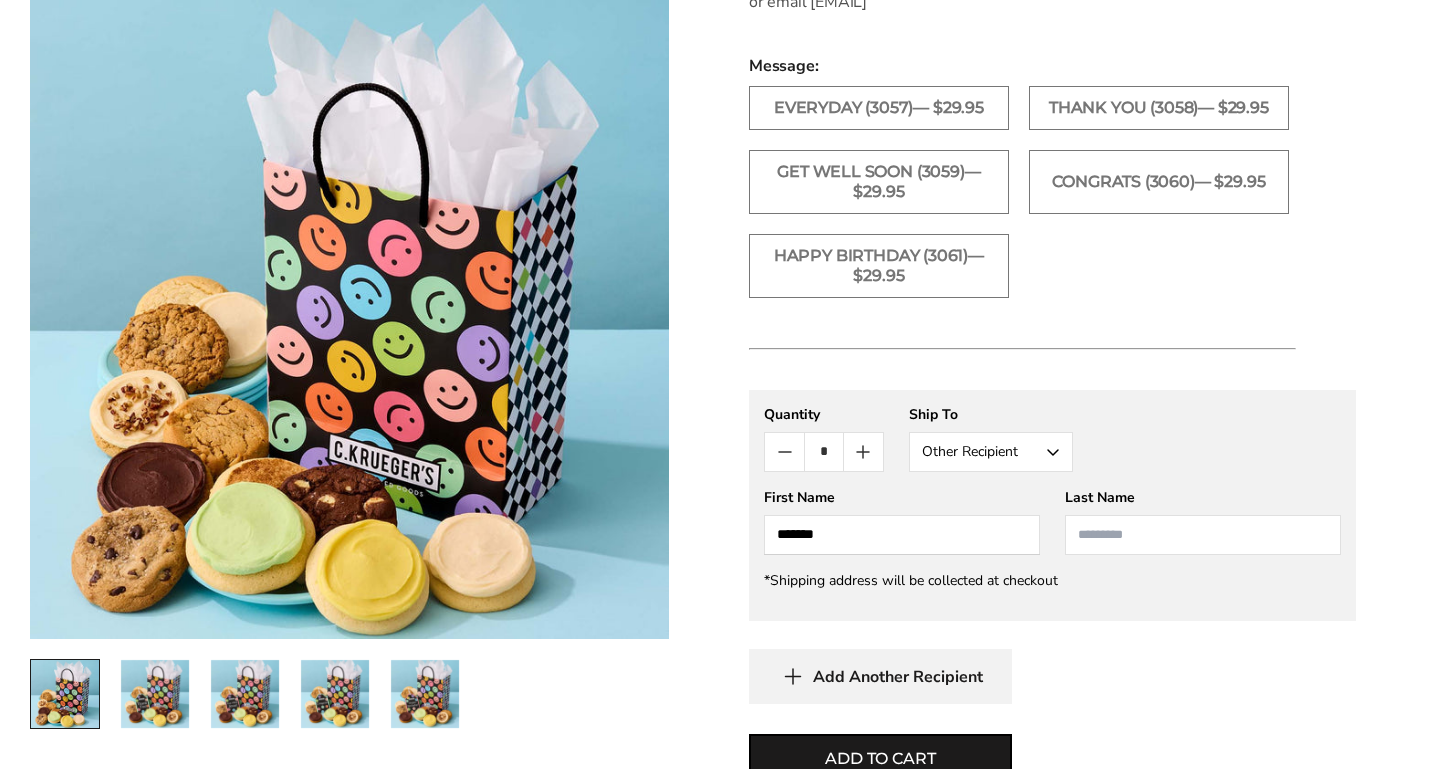 type on "*******" 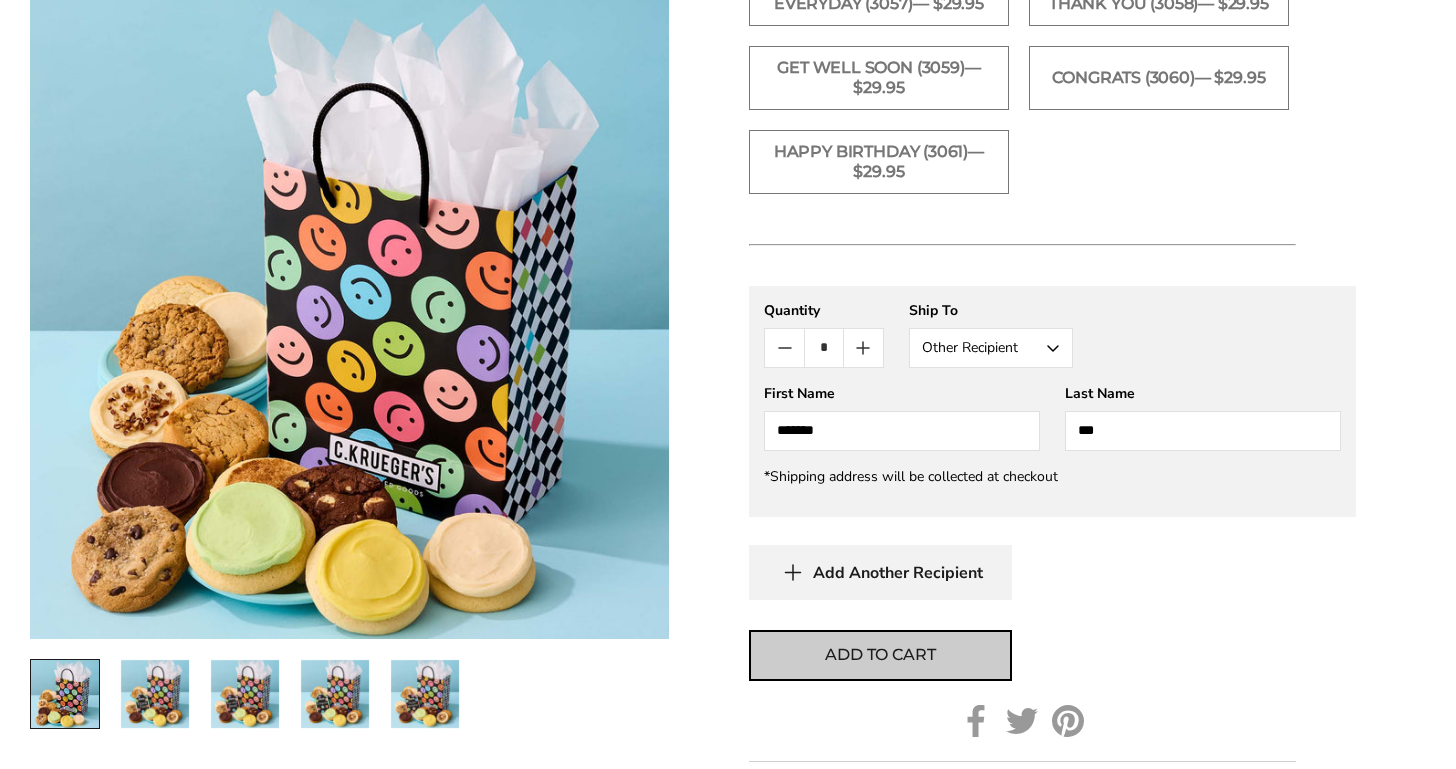 scroll, scrollTop: 1428, scrollLeft: 0, axis: vertical 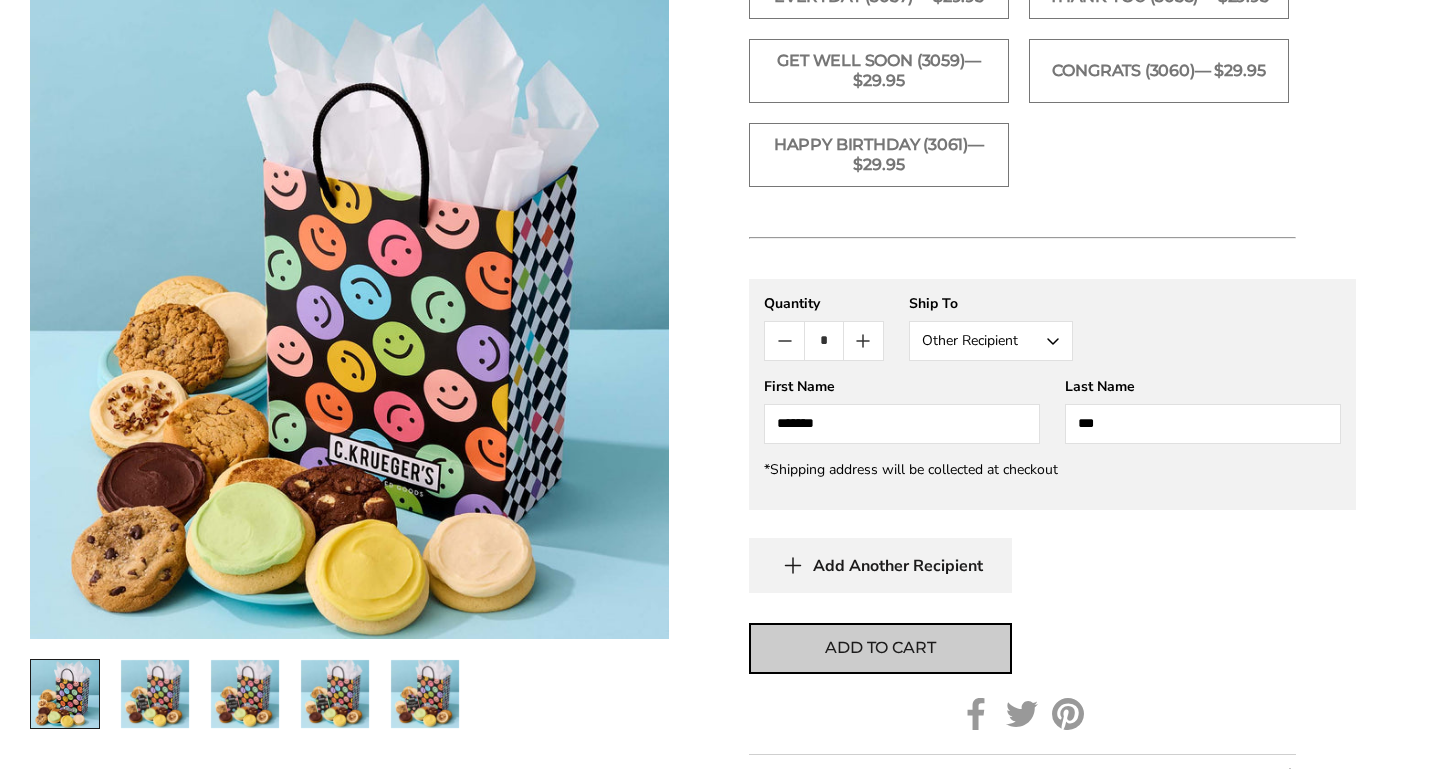 type on "***" 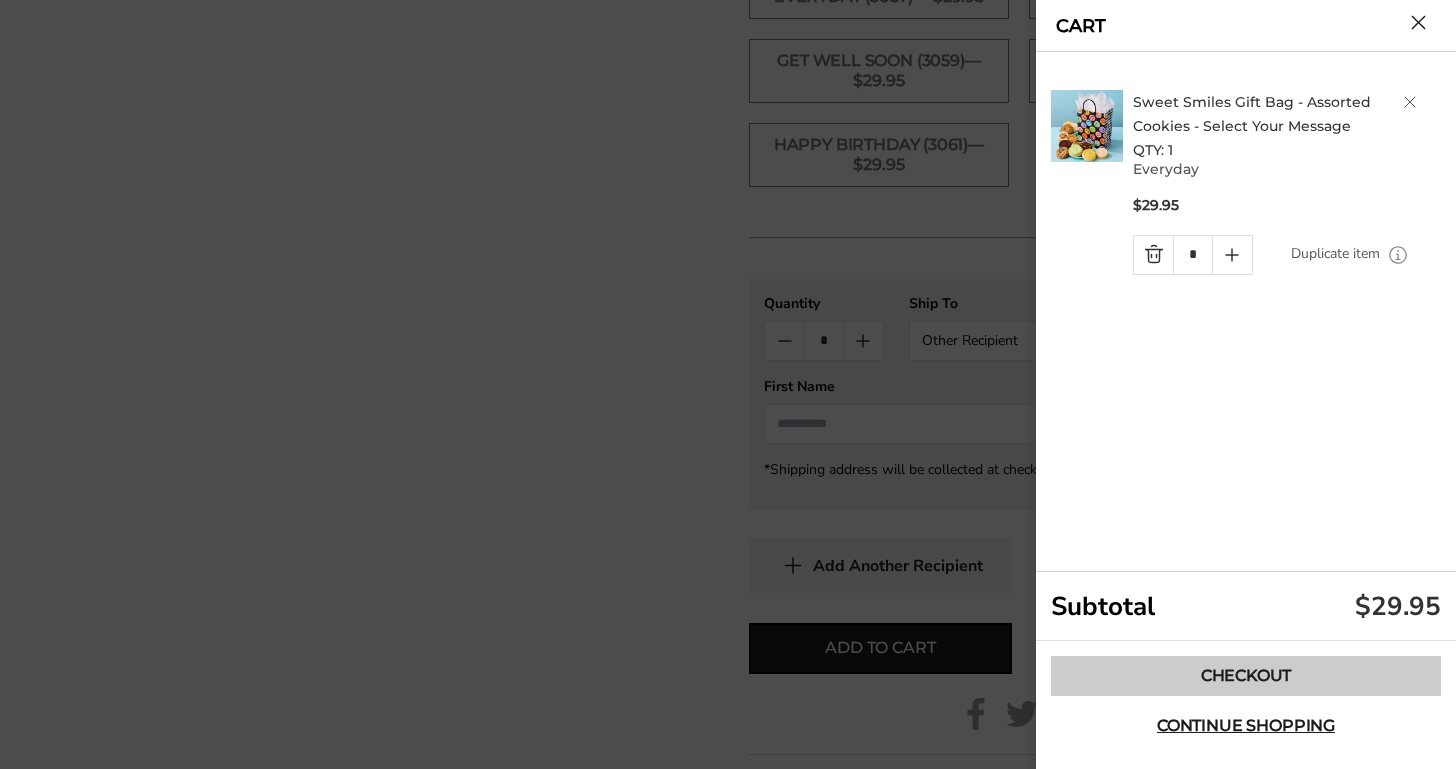 click on "Checkout" at bounding box center [1246, 676] 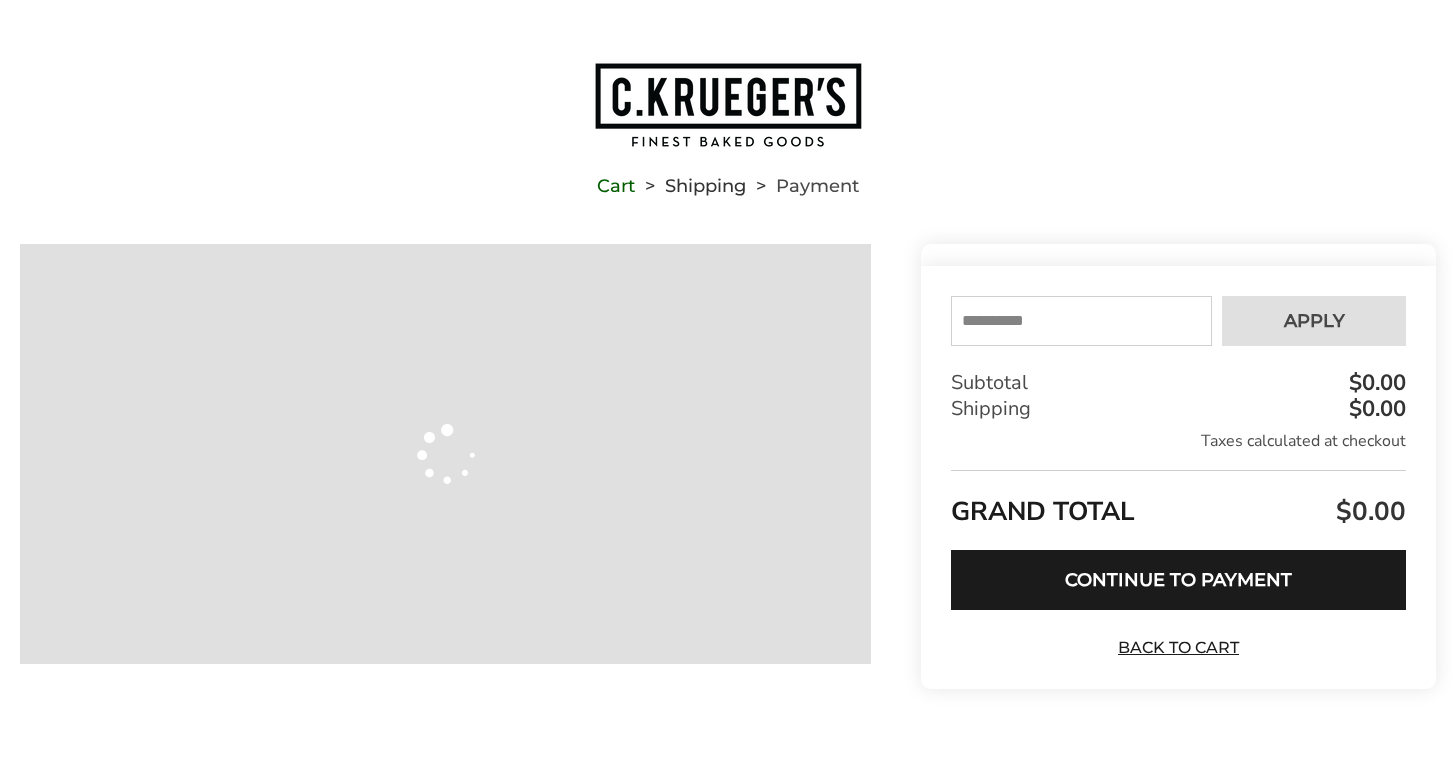 scroll, scrollTop: 0, scrollLeft: 0, axis: both 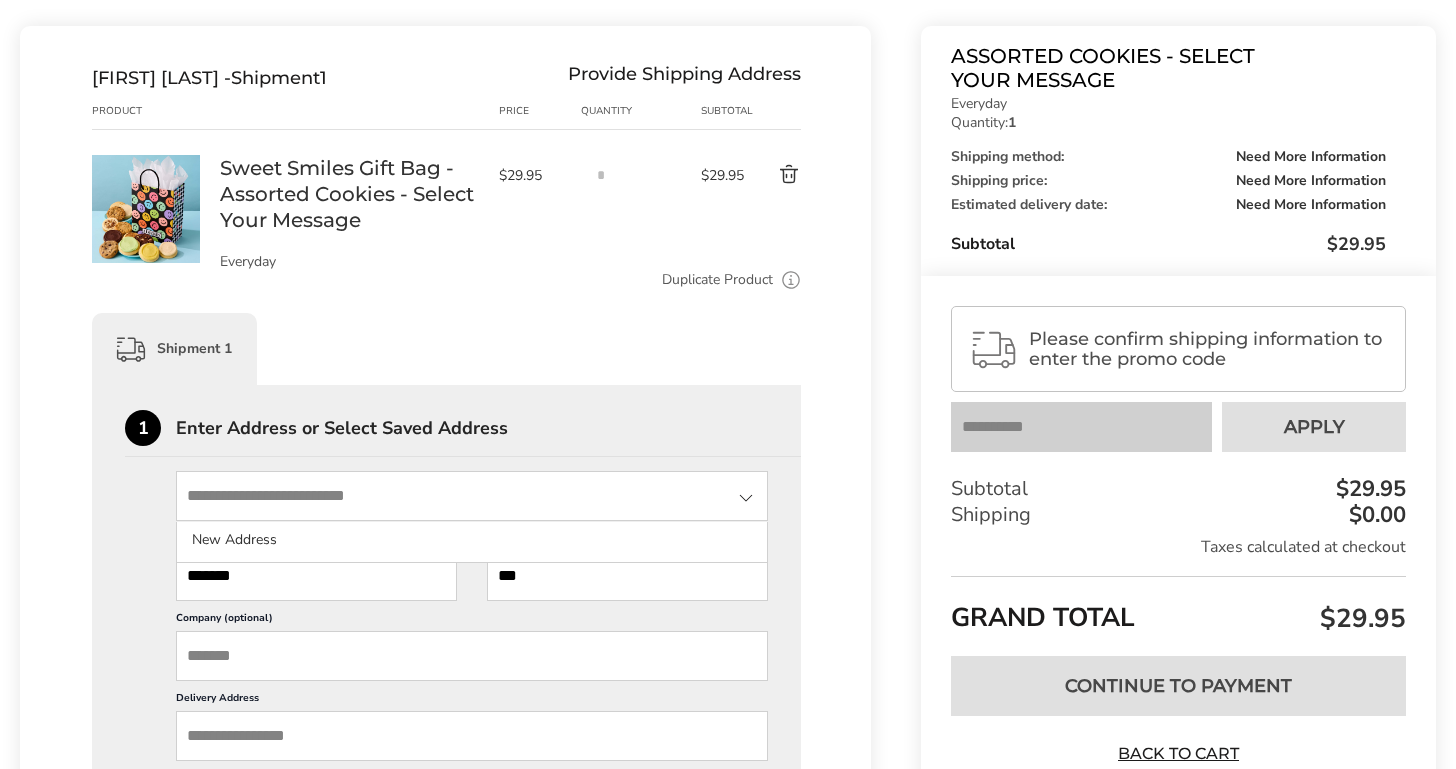 click at bounding box center [472, 496] 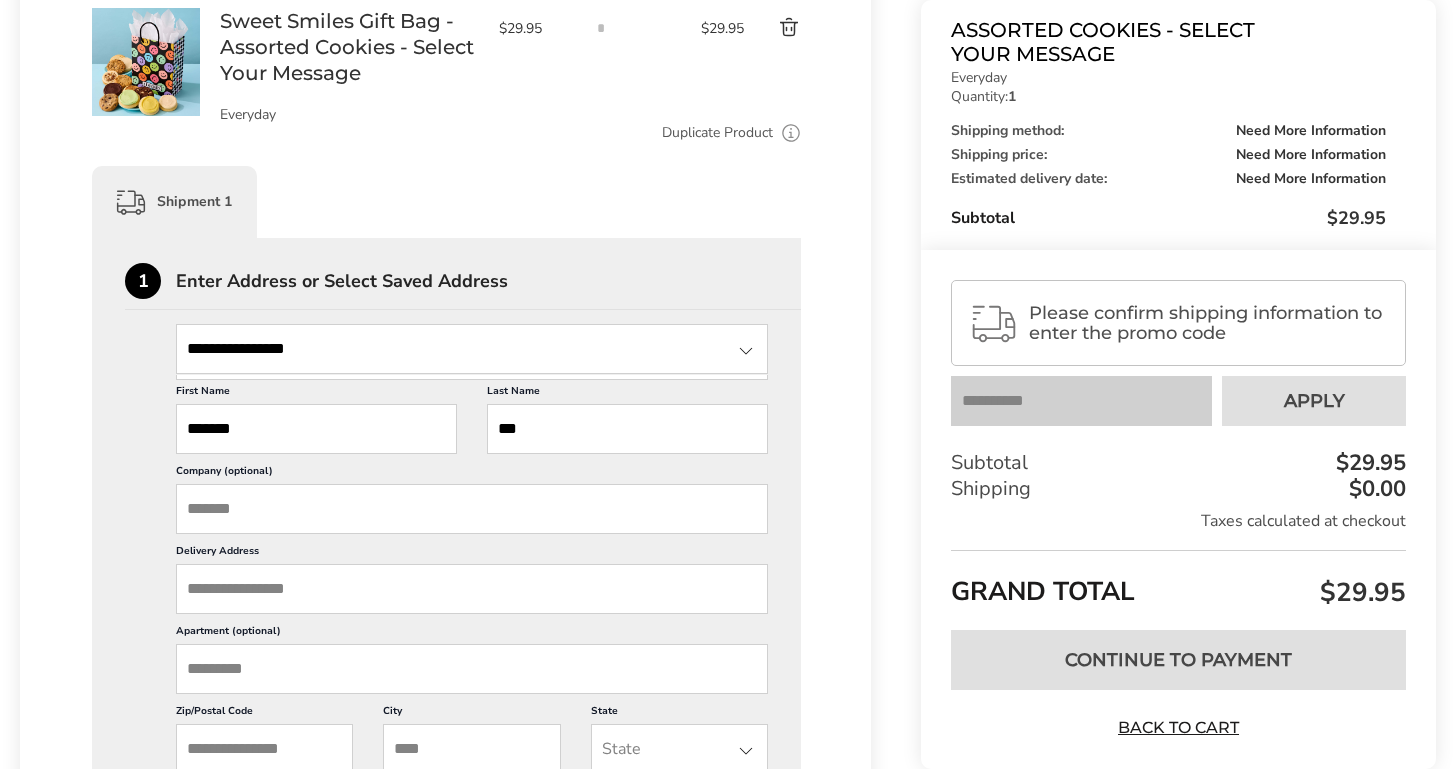 scroll, scrollTop: 366, scrollLeft: 0, axis: vertical 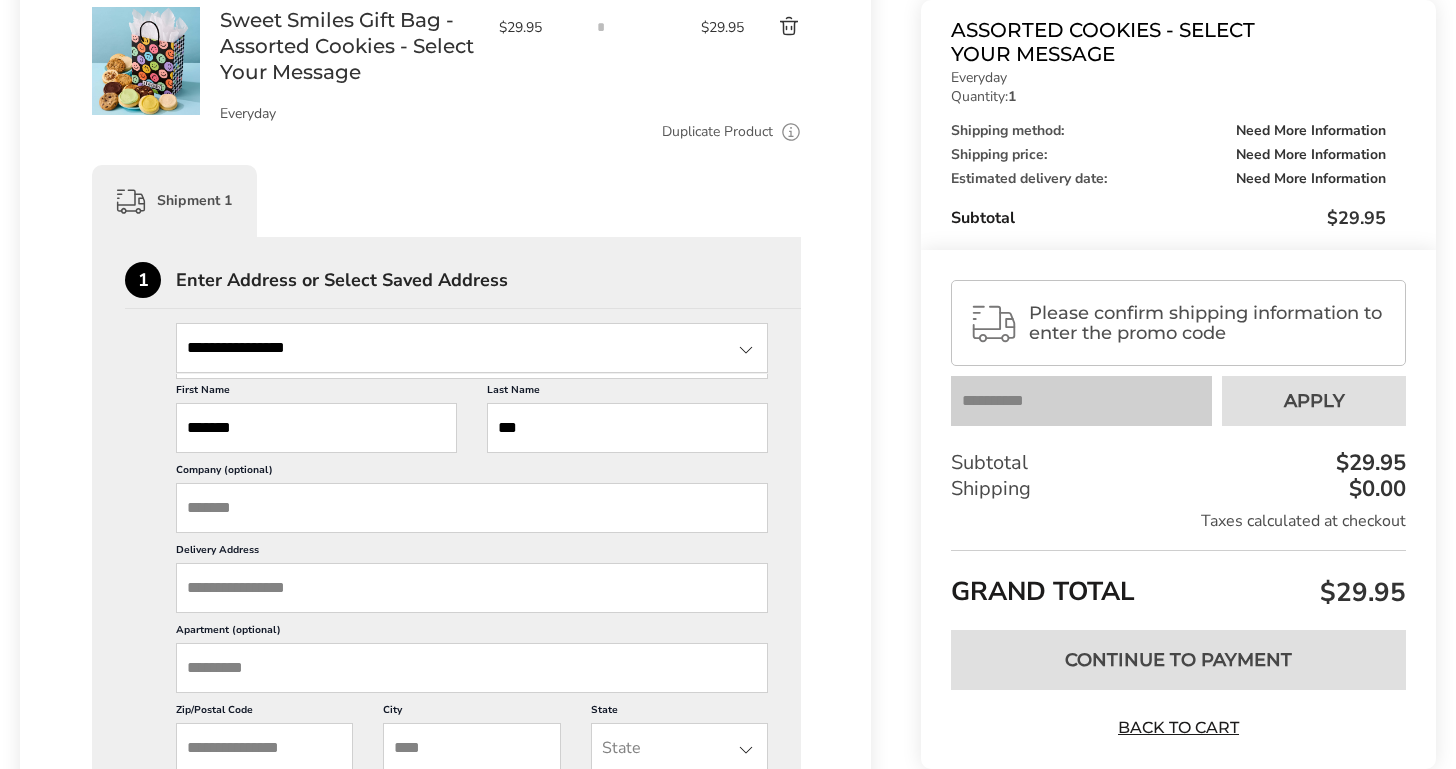 type on "**********" 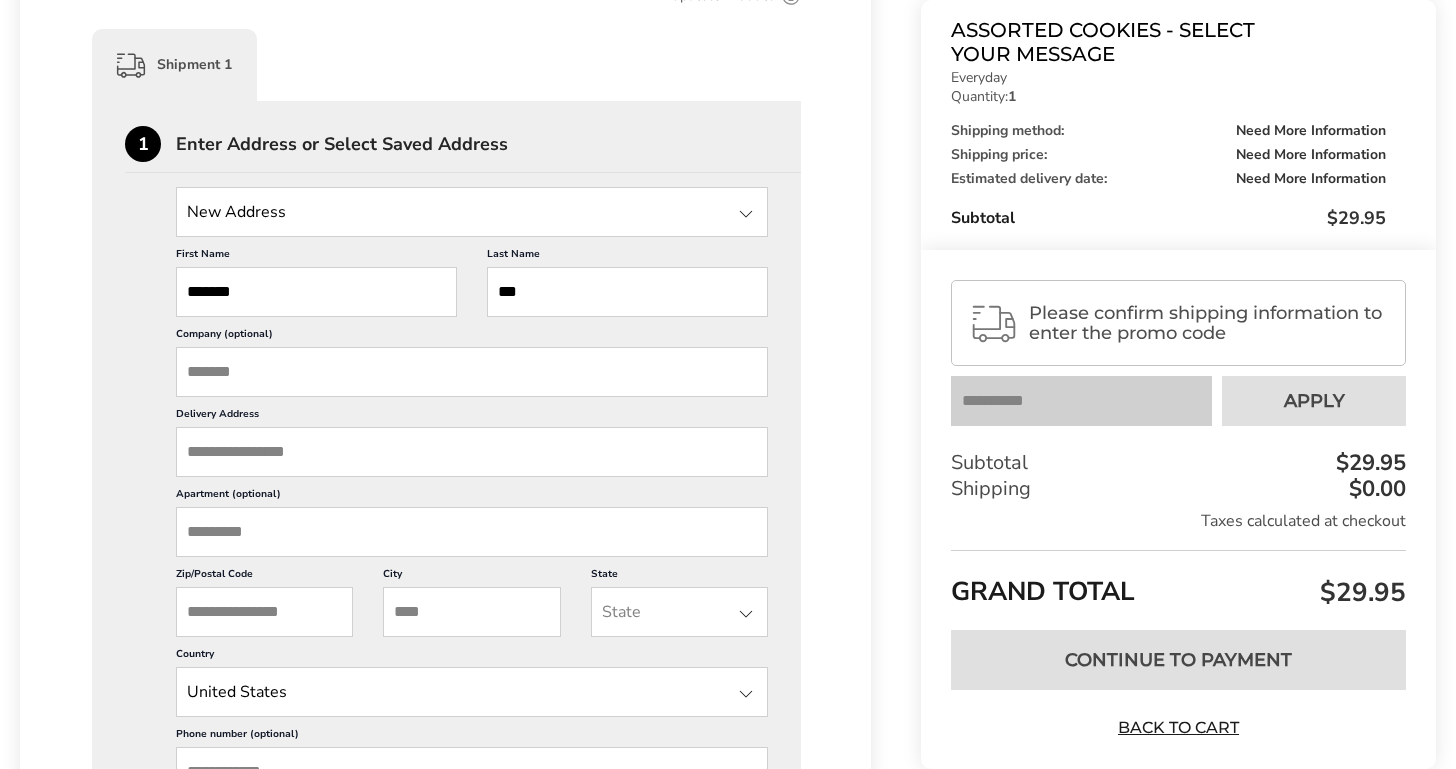 scroll, scrollTop: 503, scrollLeft: 0, axis: vertical 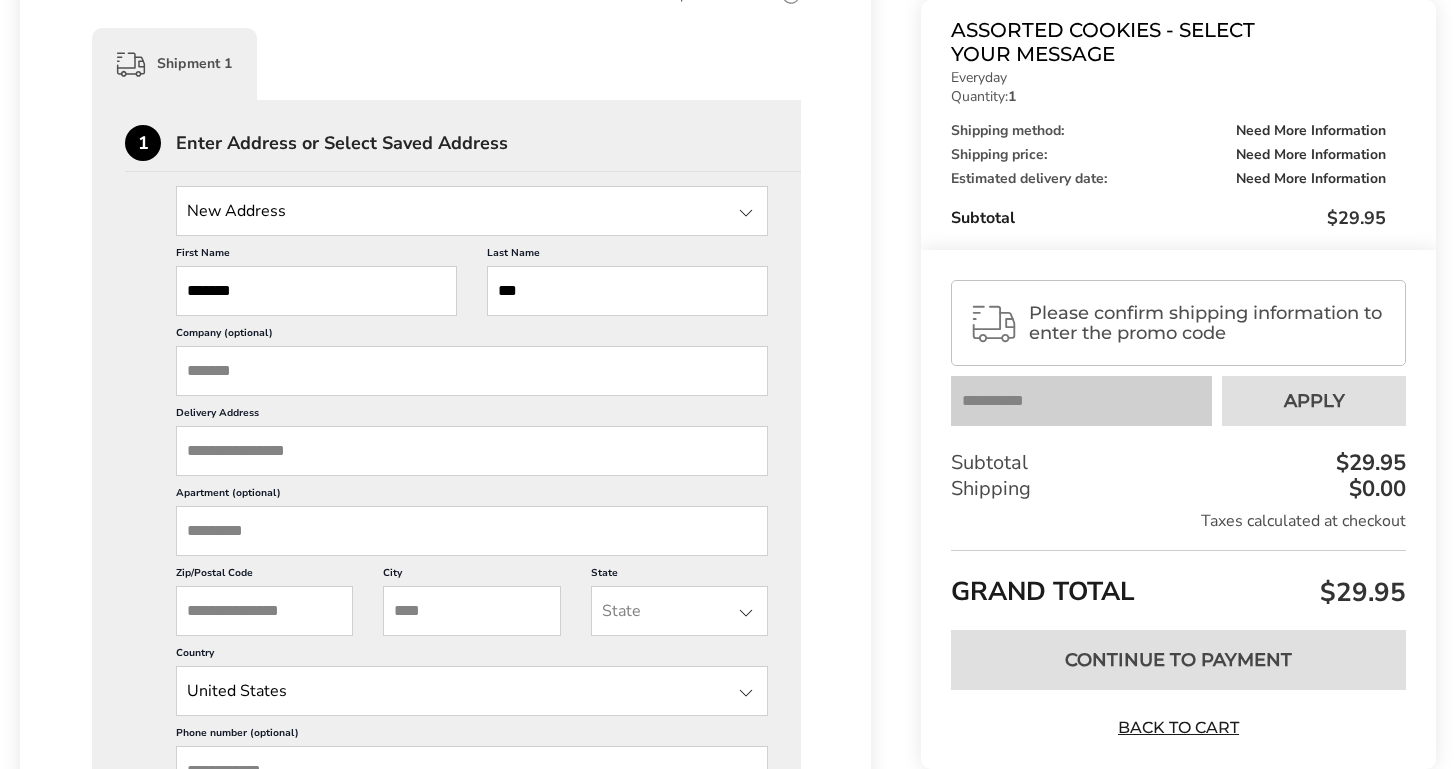 click on "Delivery Address" at bounding box center [472, 451] 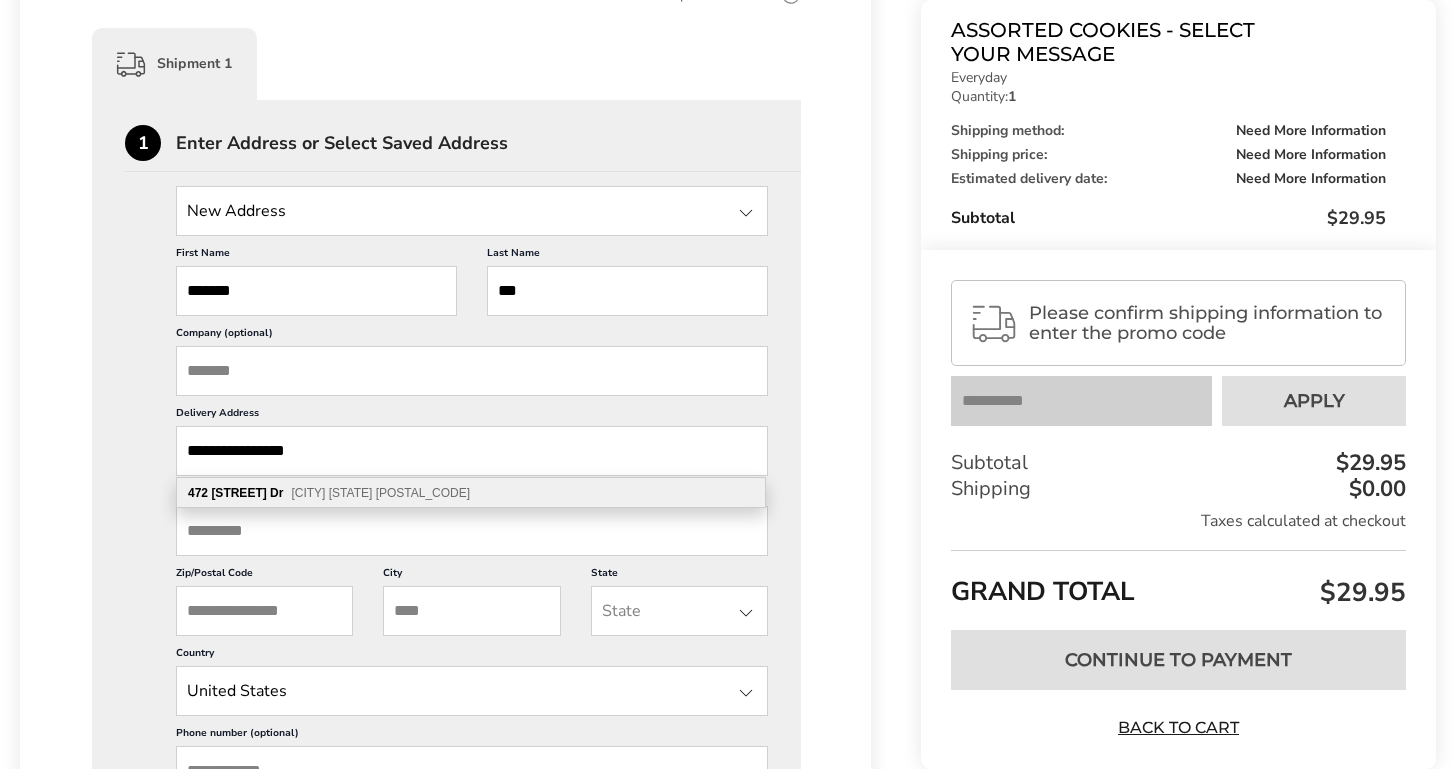 type on "**********" 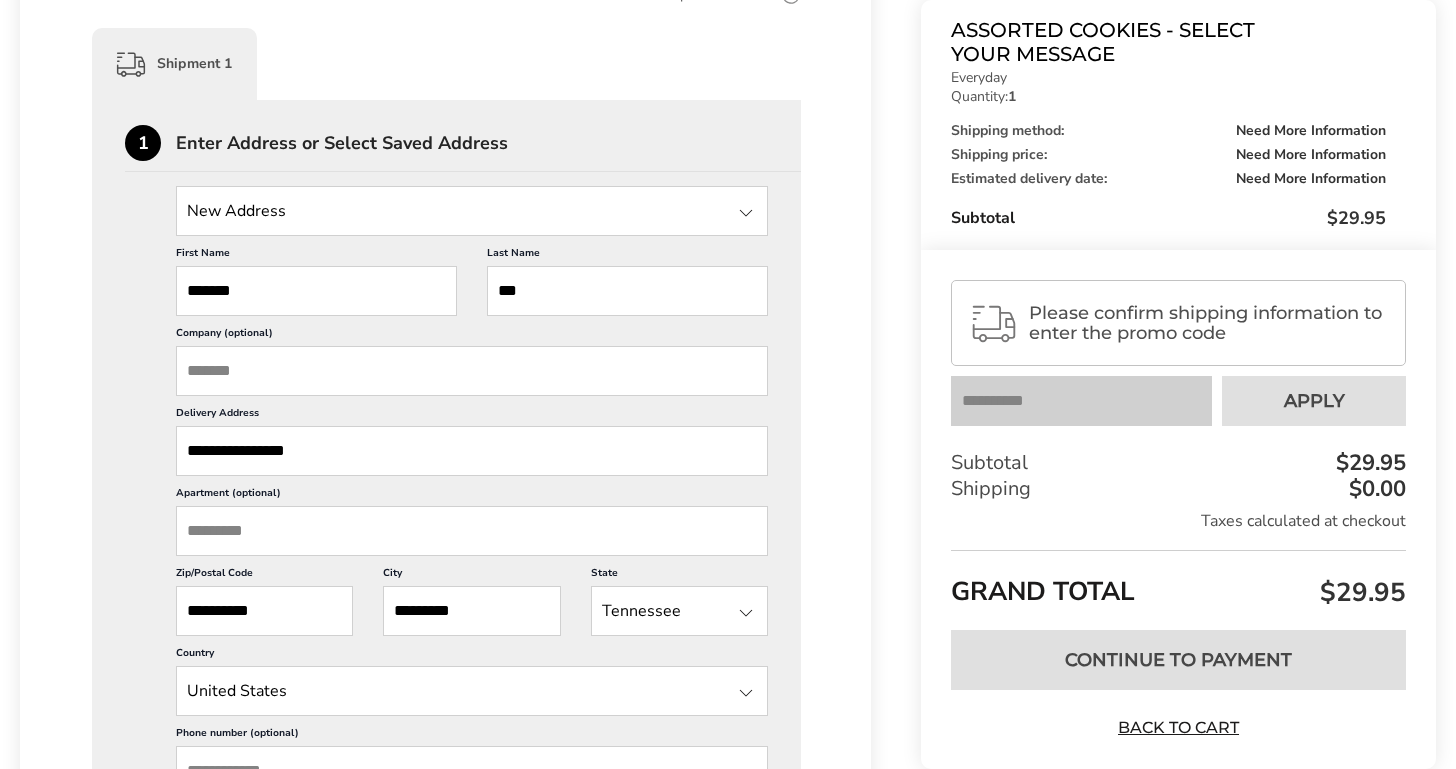 drag, startPoint x: 290, startPoint y: 612, endPoint x: 235, endPoint y: 606, distance: 55.326305 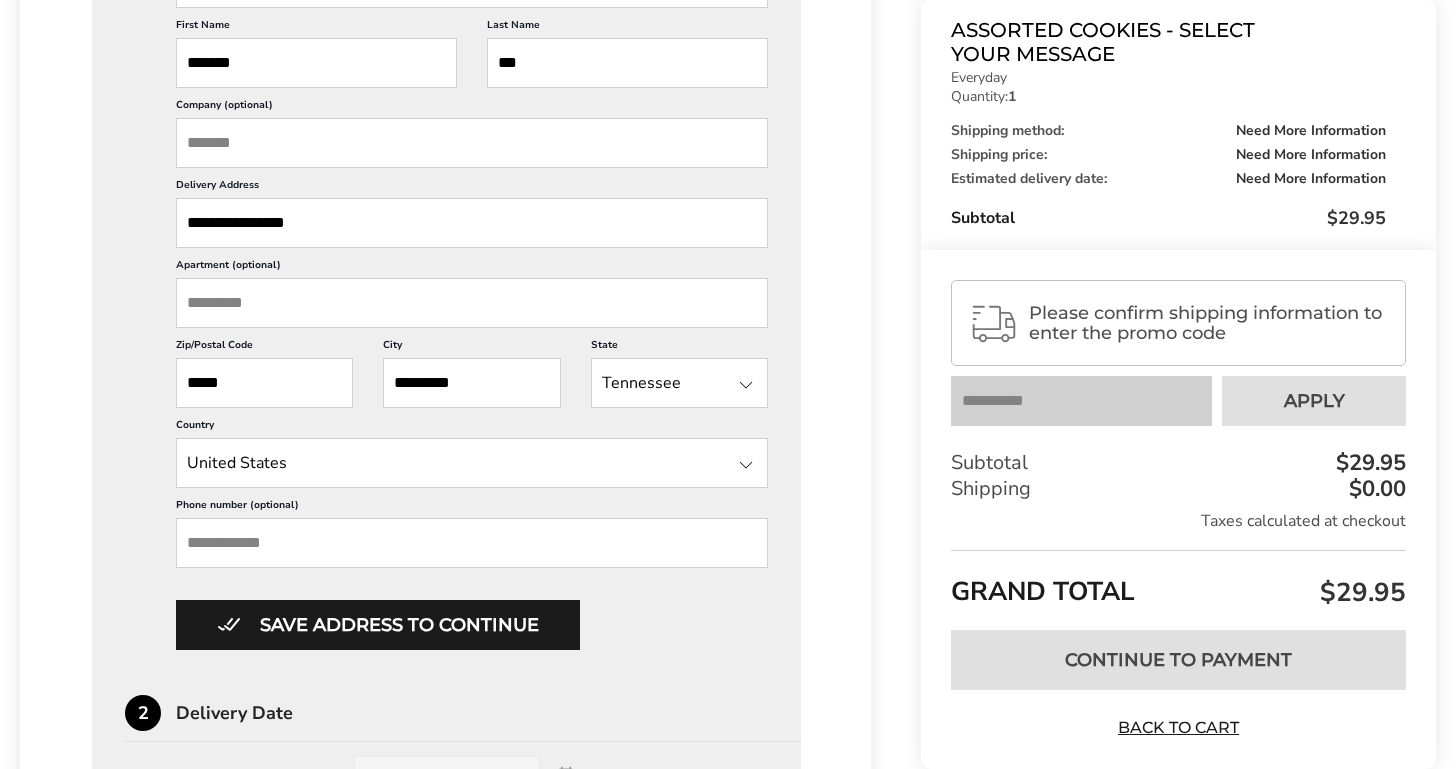 scroll, scrollTop: 736, scrollLeft: 0, axis: vertical 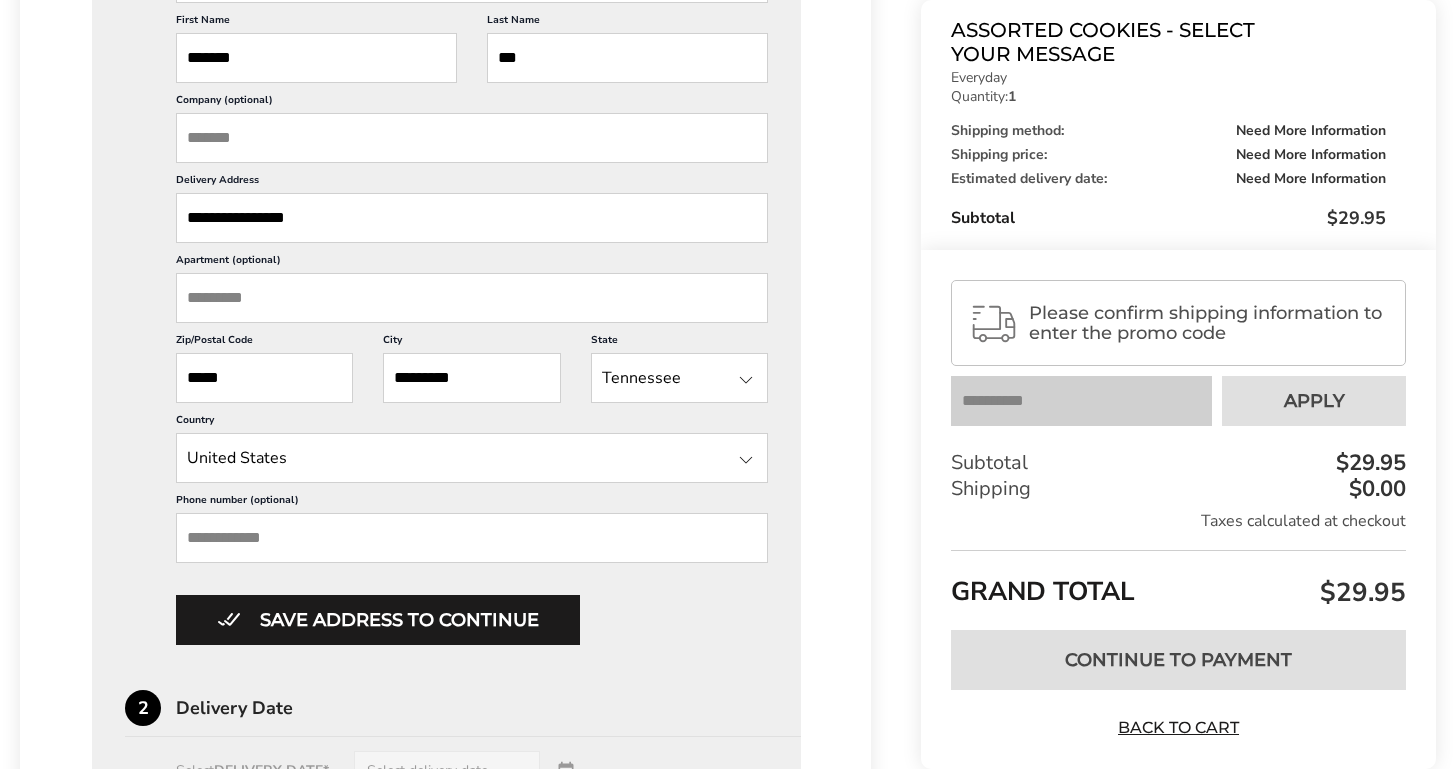 type on "*****" 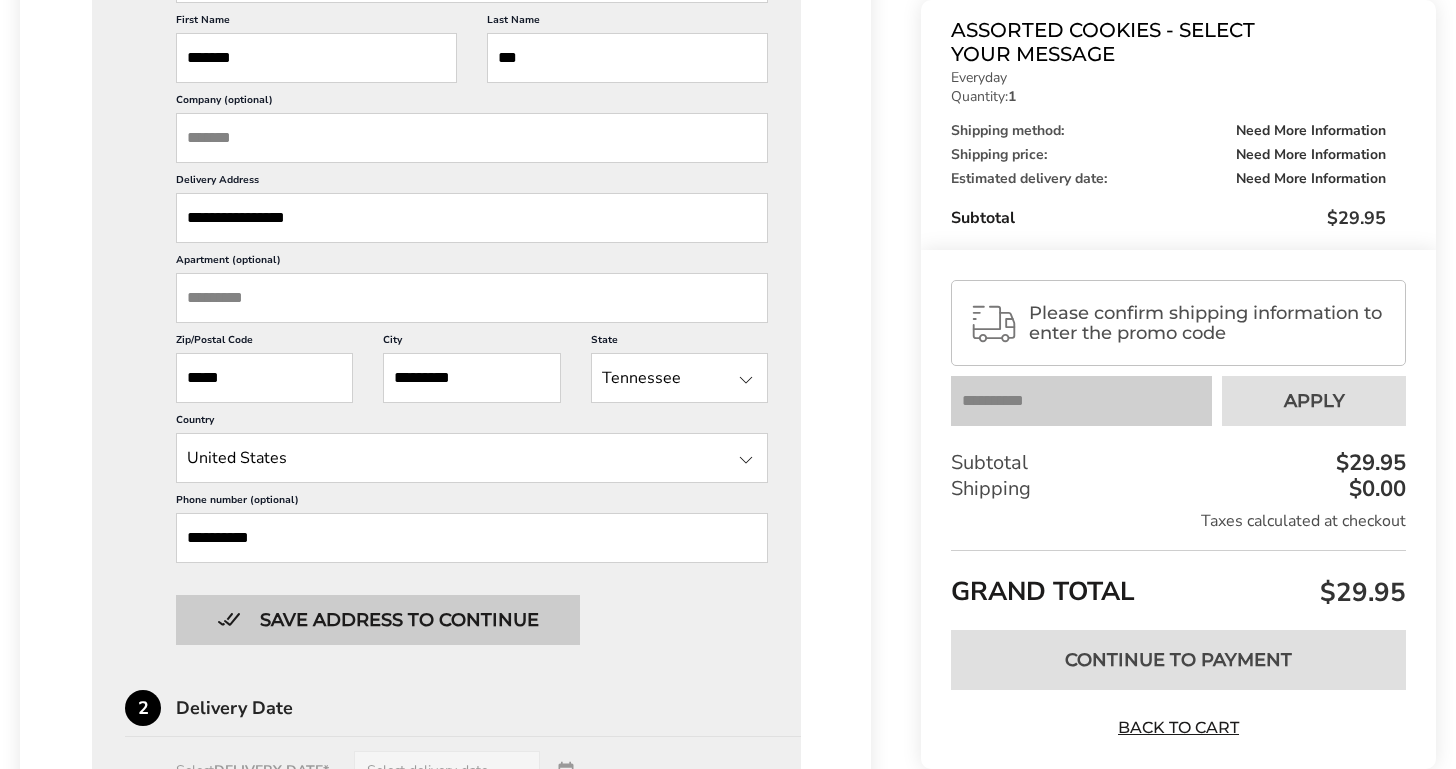 type on "**********" 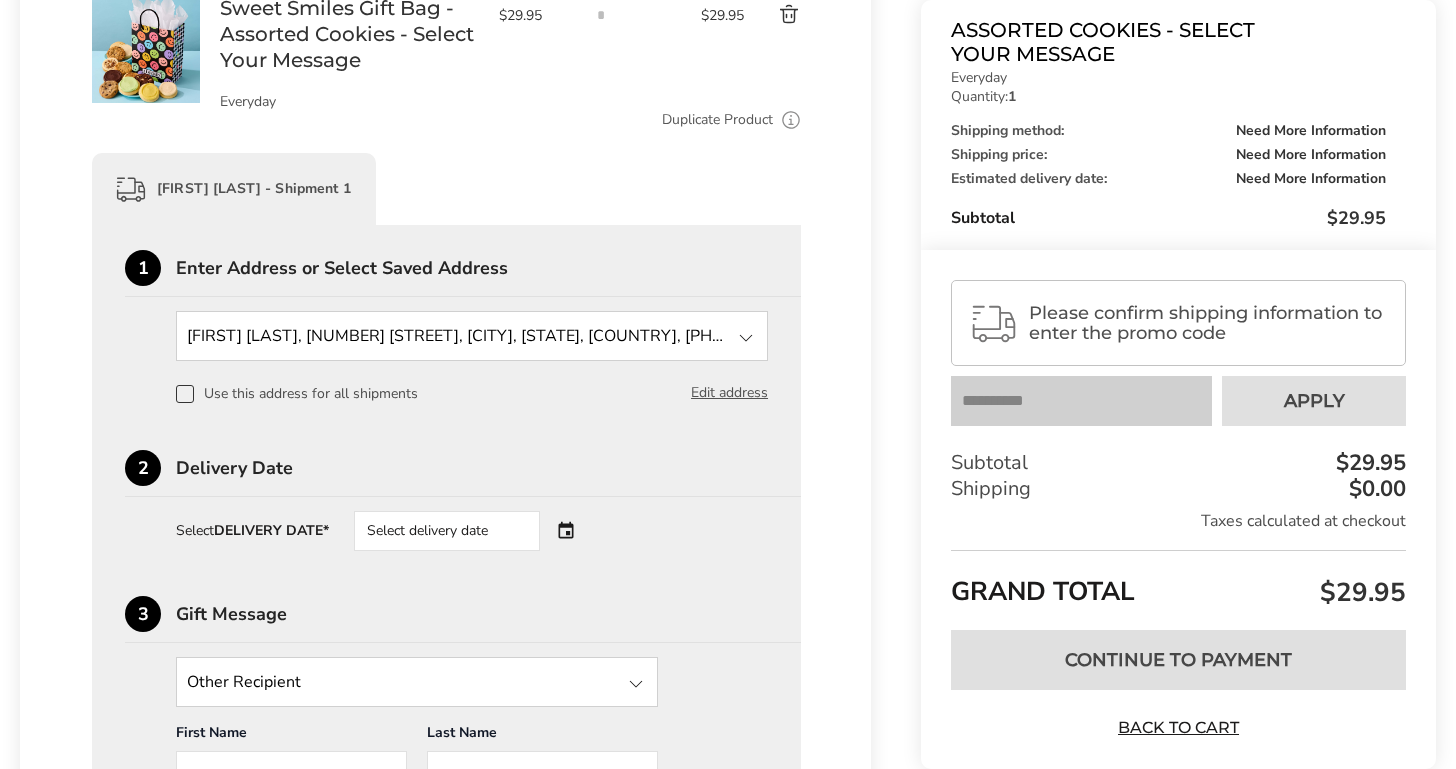 scroll, scrollTop: 384, scrollLeft: 0, axis: vertical 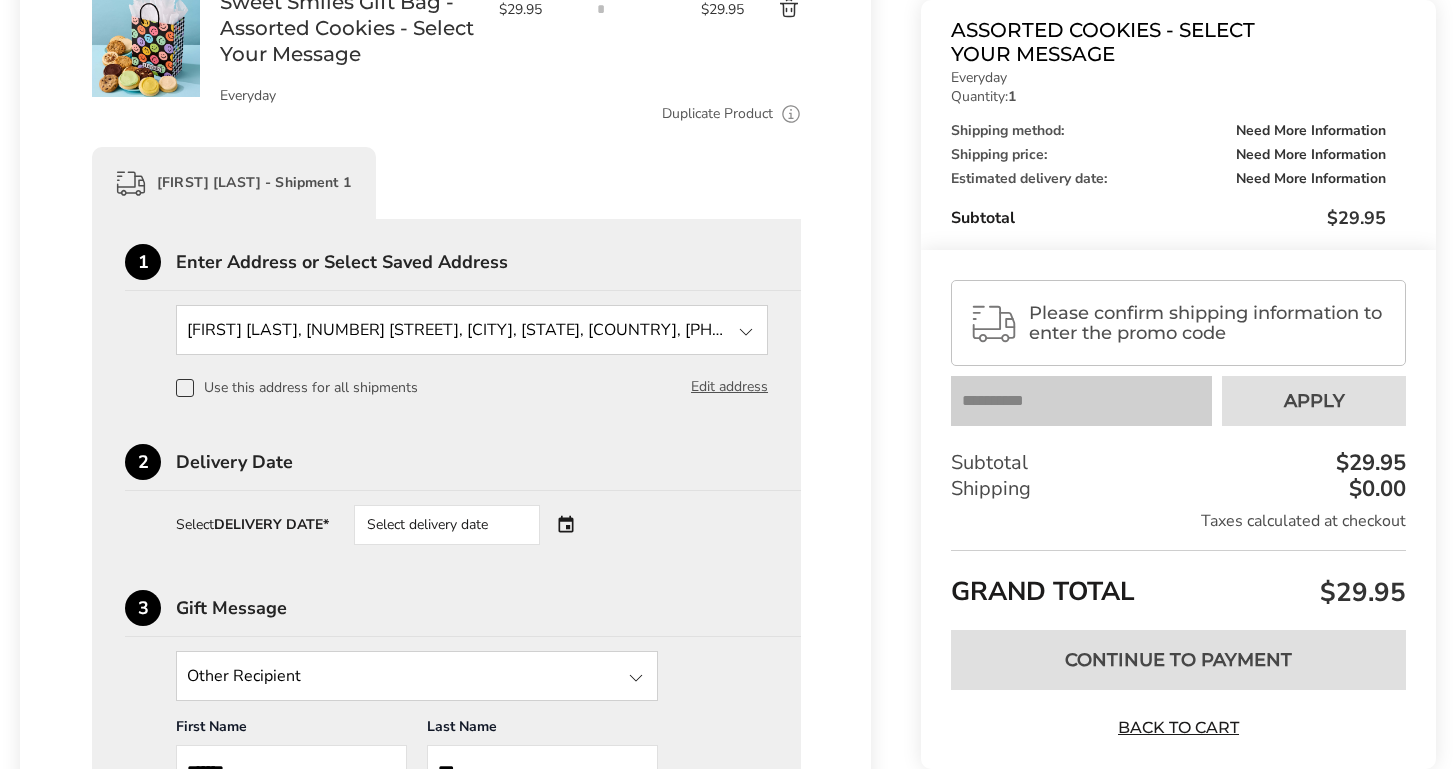 click on "Select delivery date" at bounding box center [475, 525] 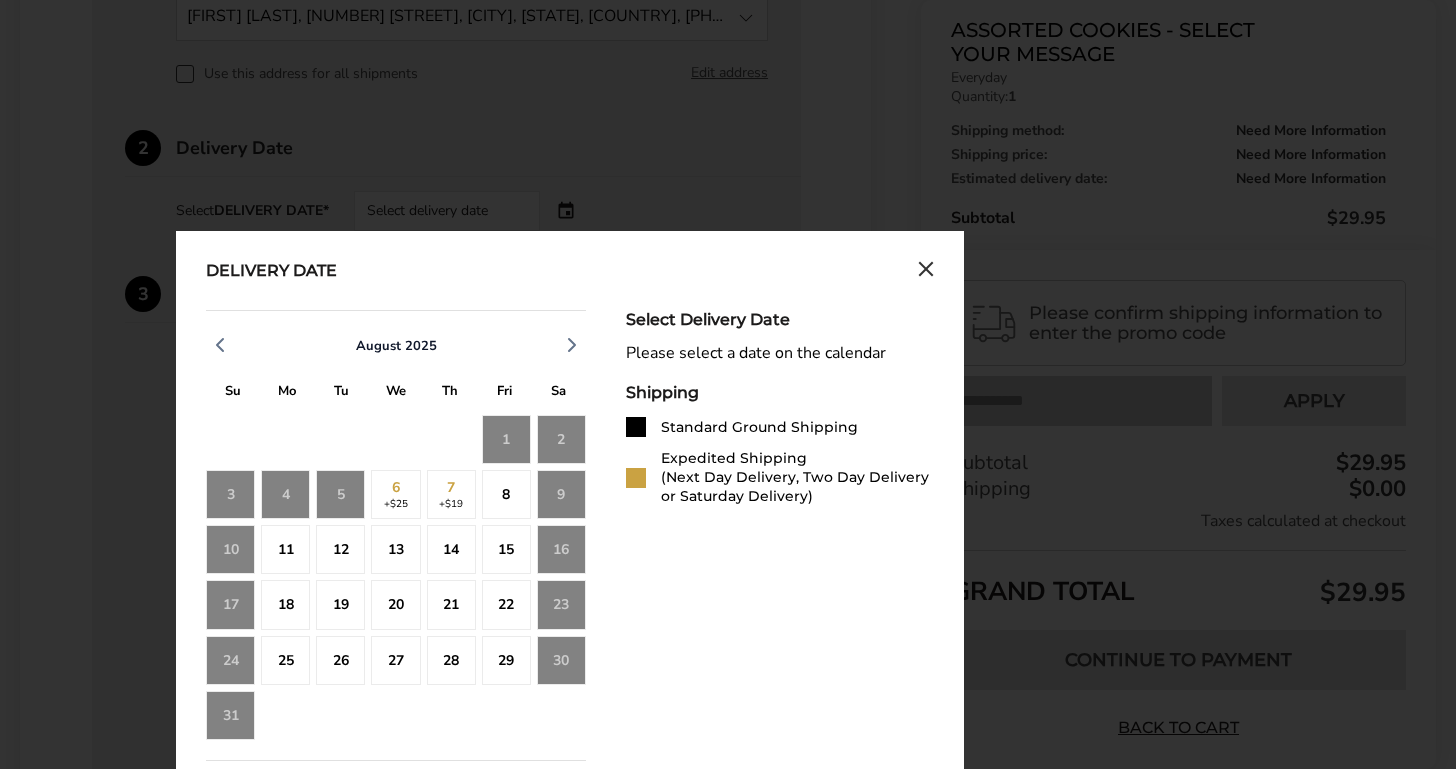 scroll, scrollTop: 702, scrollLeft: 0, axis: vertical 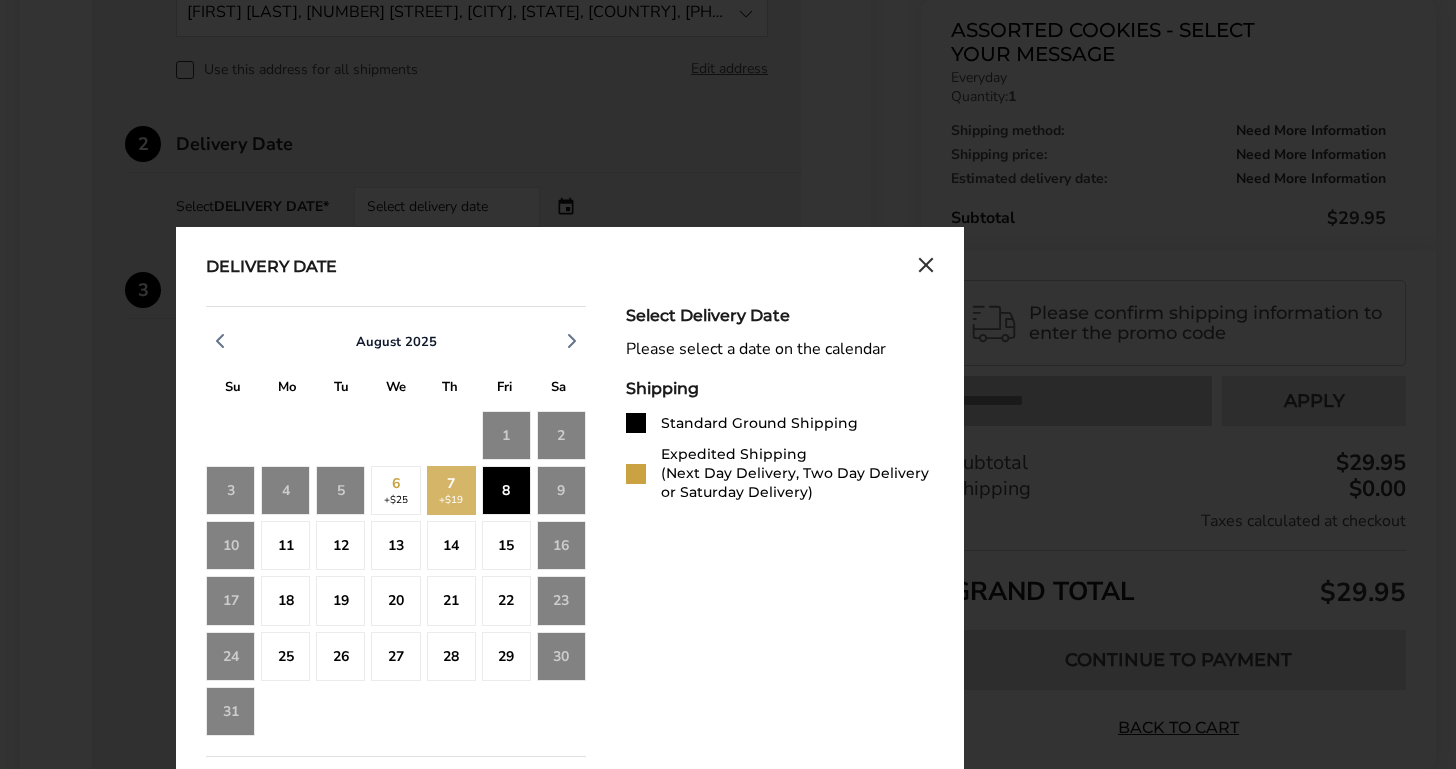 click on "8" 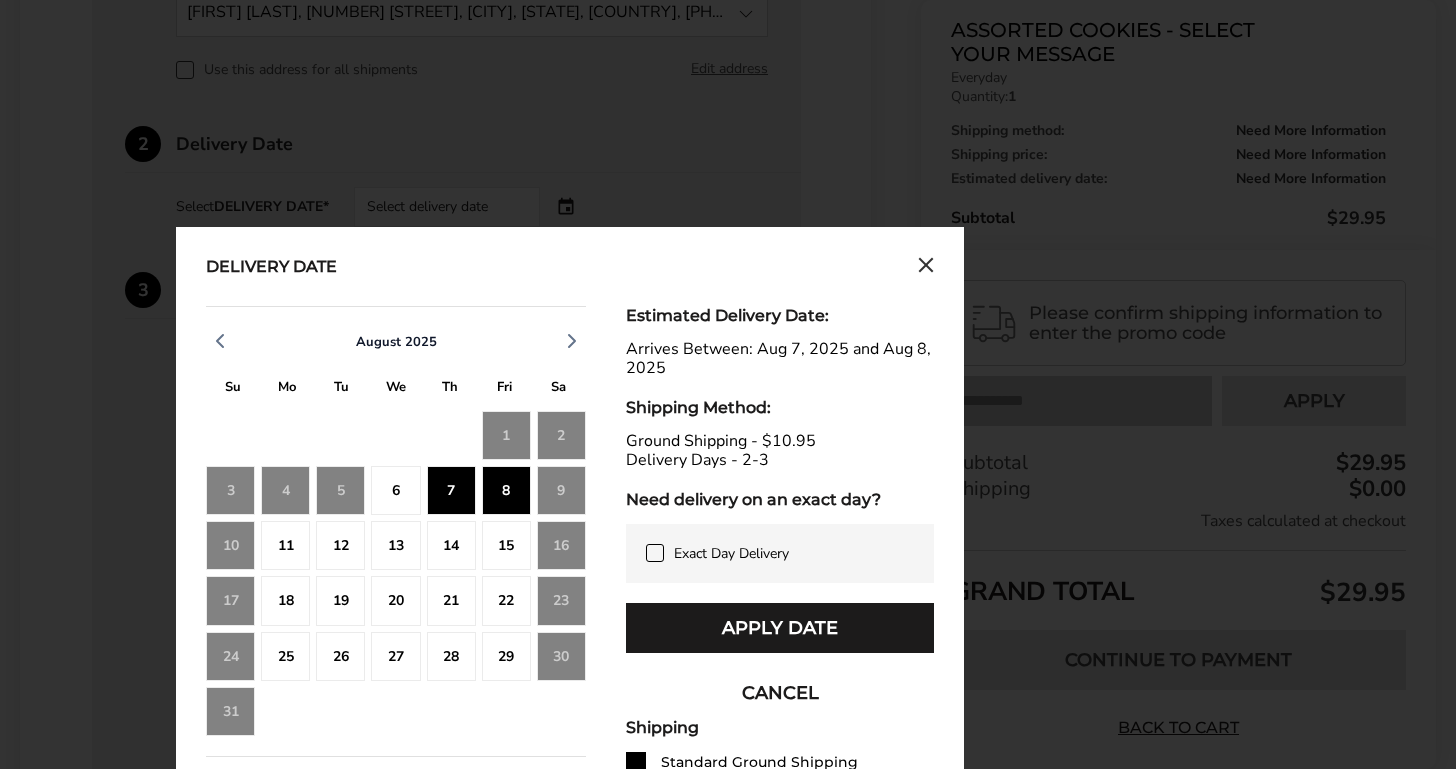 click on "7" 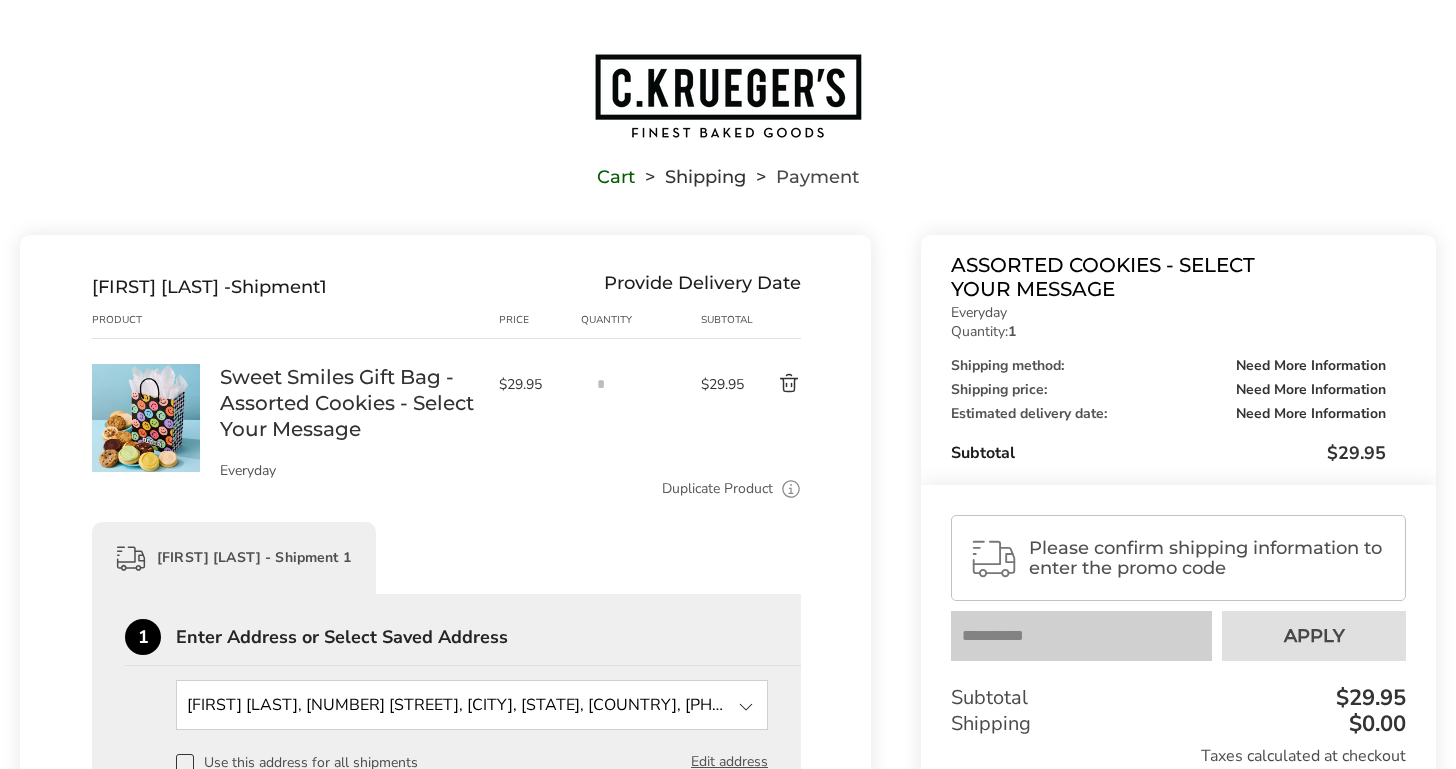 scroll, scrollTop: 0, scrollLeft: 0, axis: both 